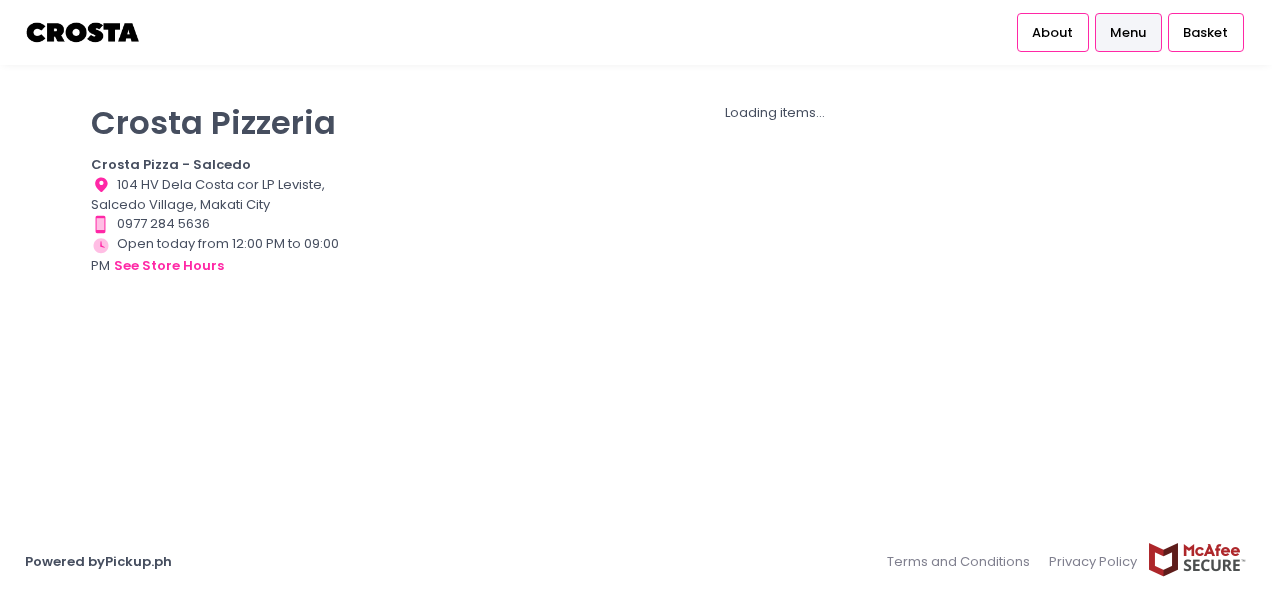 scroll, scrollTop: 0, scrollLeft: 0, axis: both 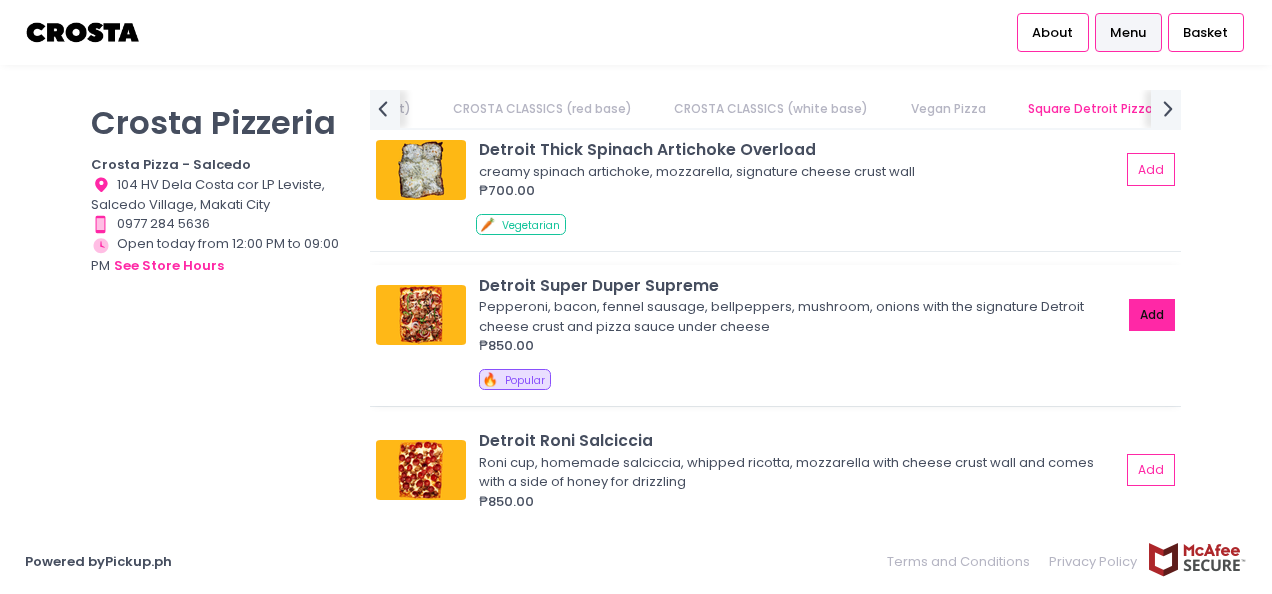 click on "Add" at bounding box center [1152, 315] 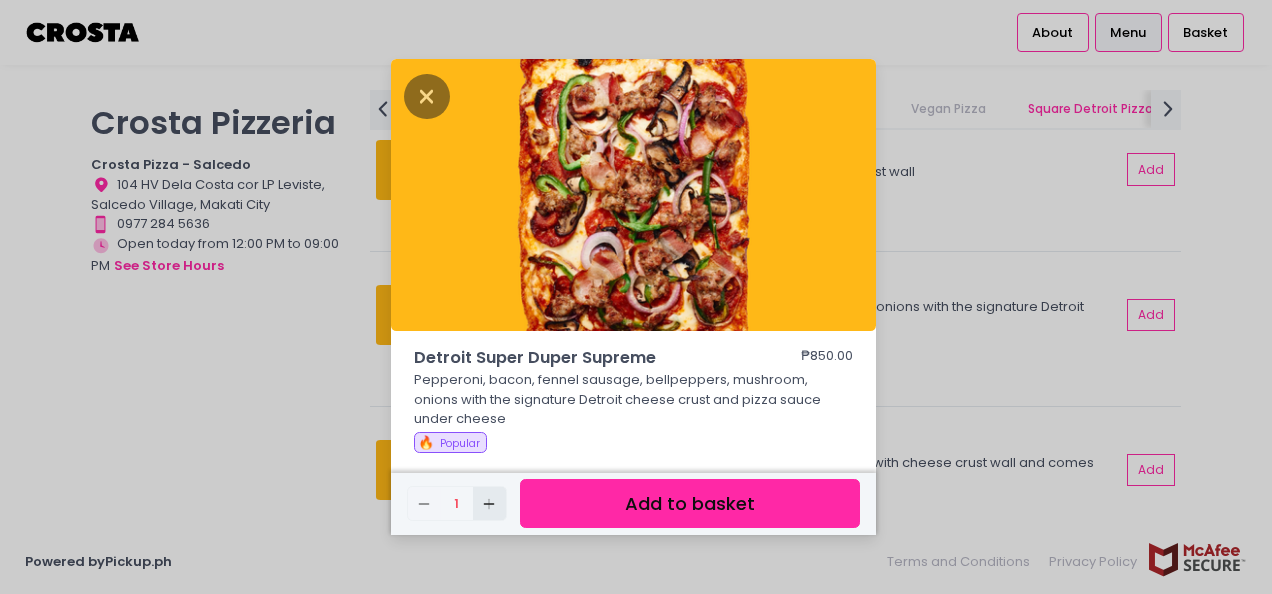 click 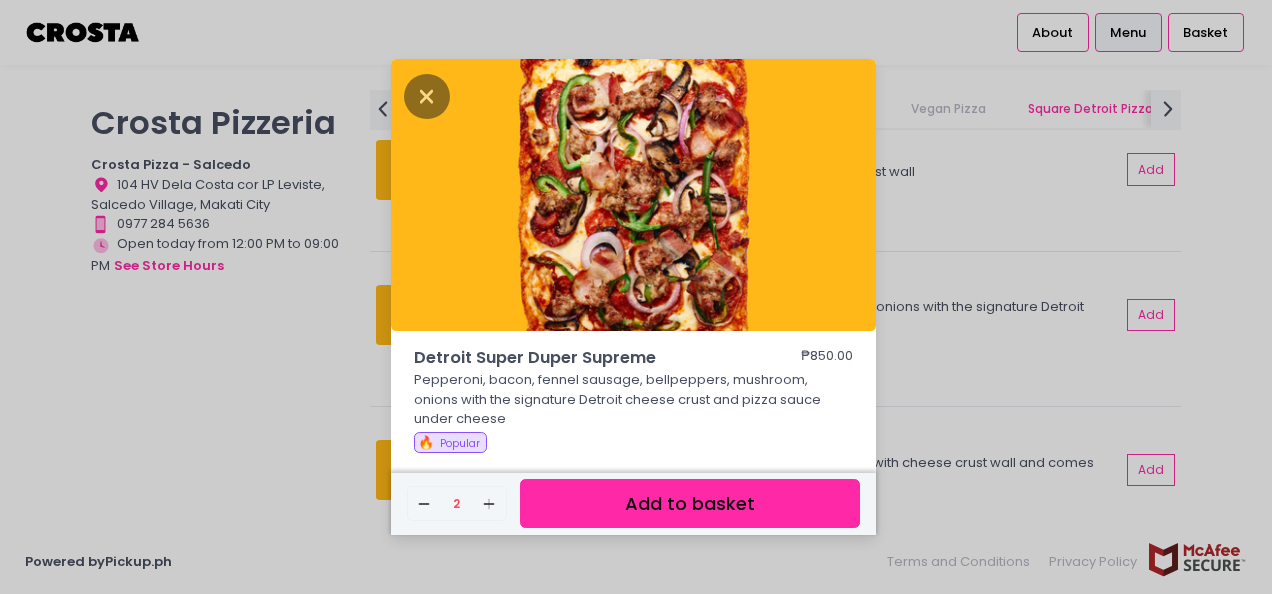 click on "Add to basket" at bounding box center [690, 503] 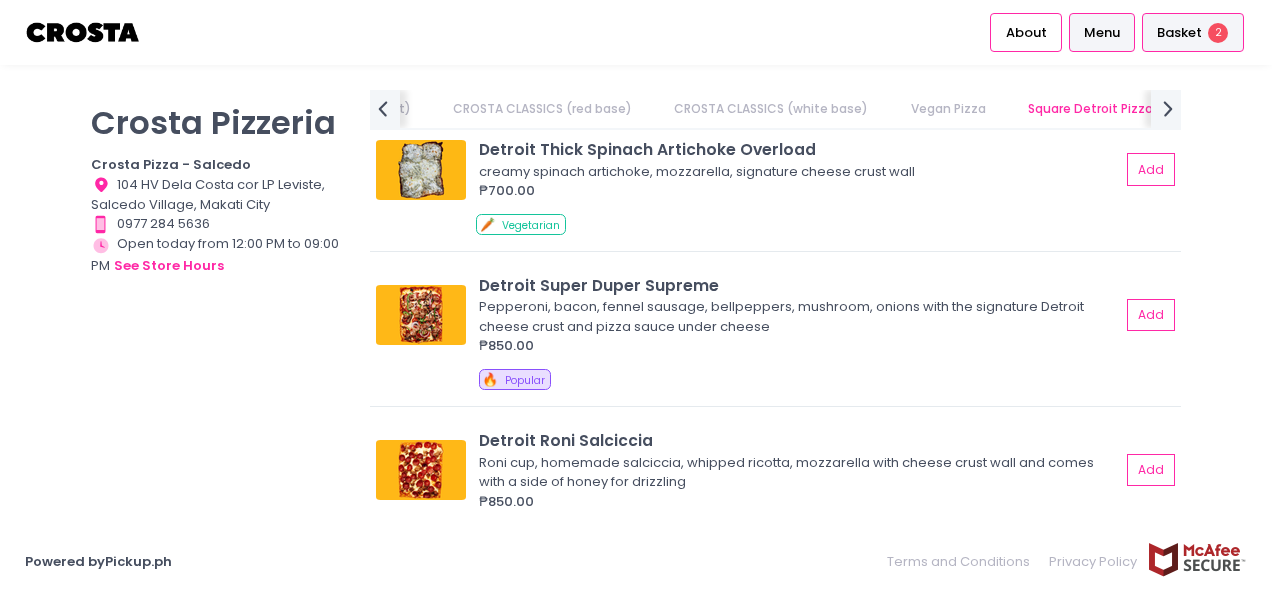 click on "Basket" at bounding box center (1179, 33) 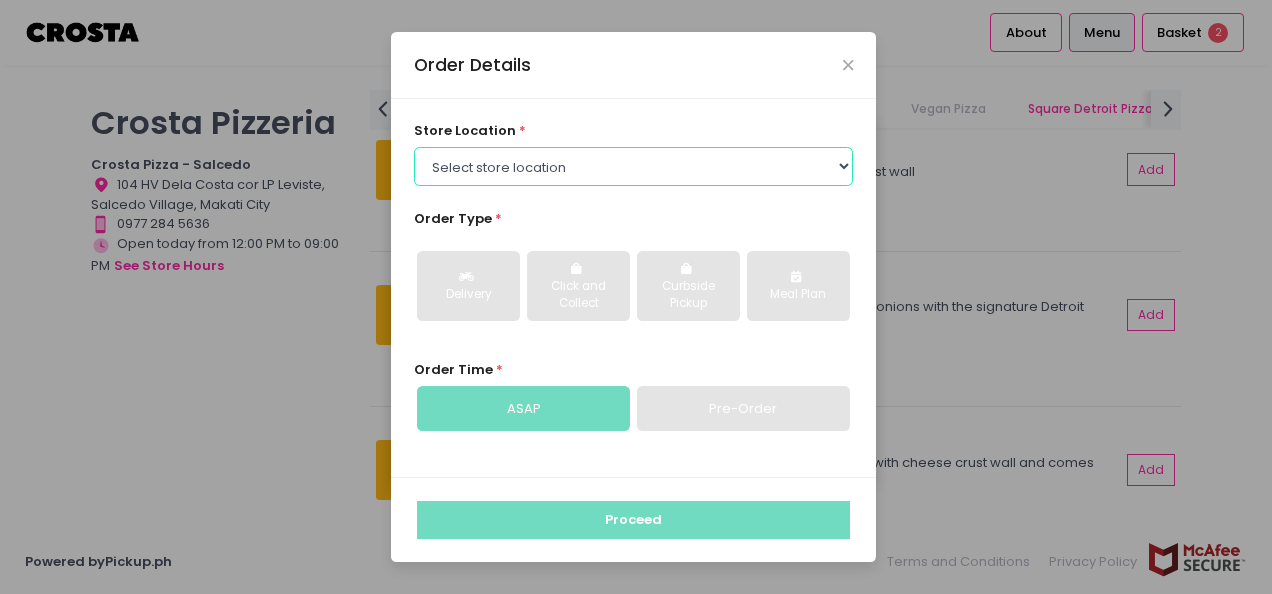 click on "Select store location Crosta Pizza - Salcedo  Crosta Pizza - San Juan" at bounding box center (634, 166) 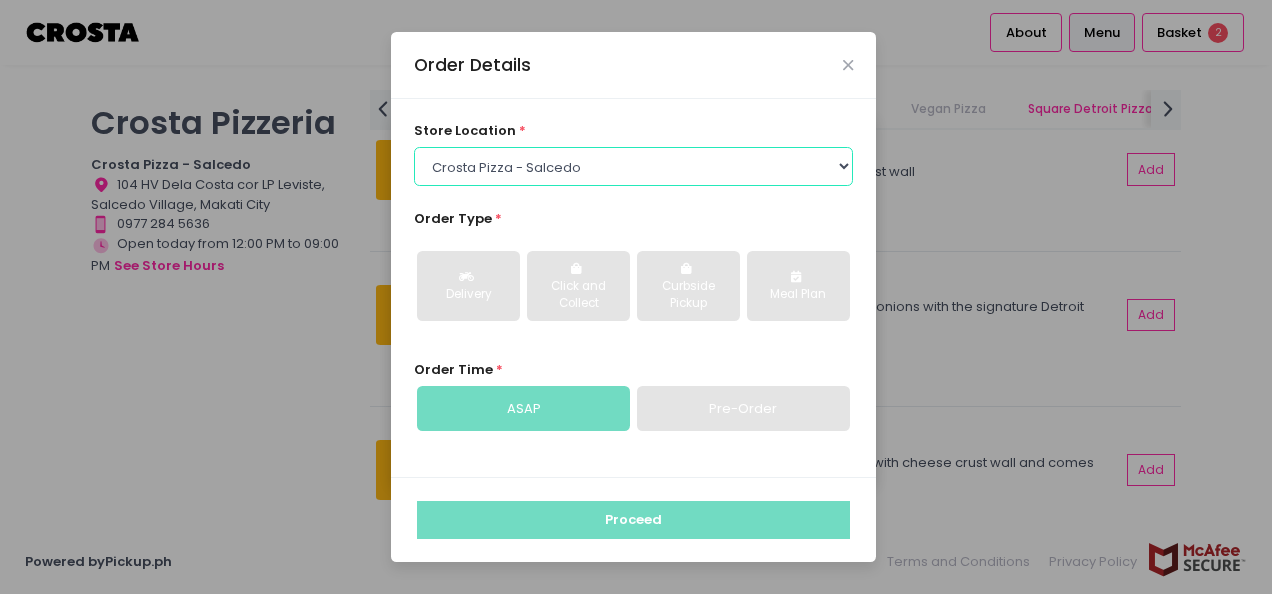 click on "Select store location Crosta Pizza - Salcedo  Crosta Pizza - San Juan" at bounding box center (634, 166) 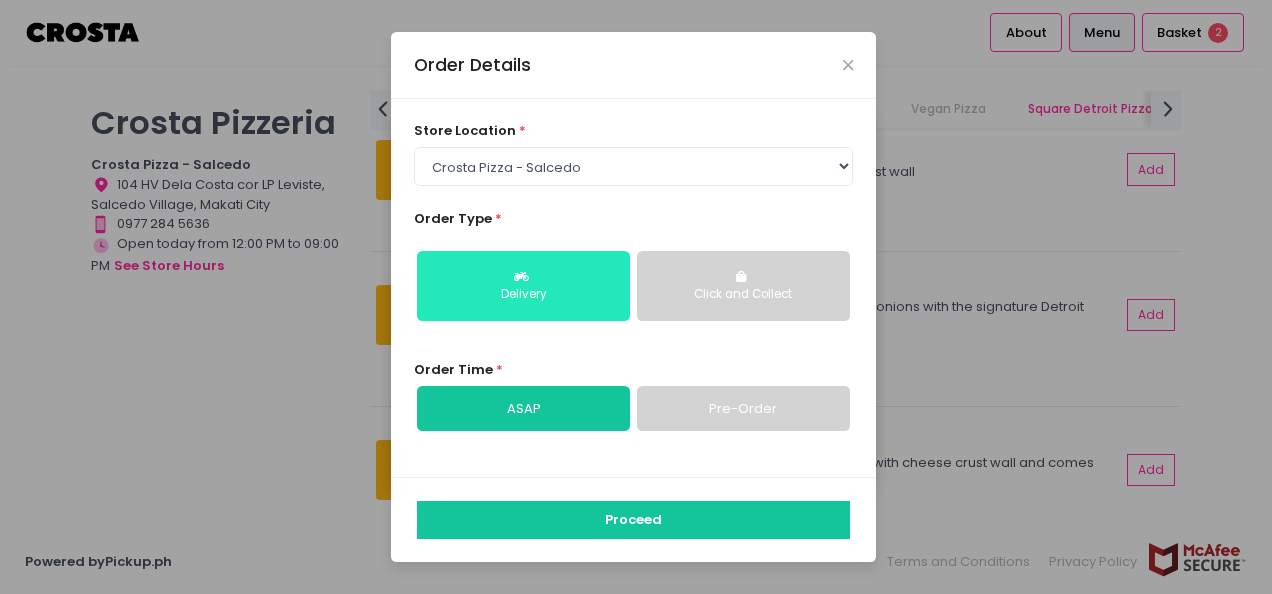 click on "Delivery" at bounding box center [523, 286] 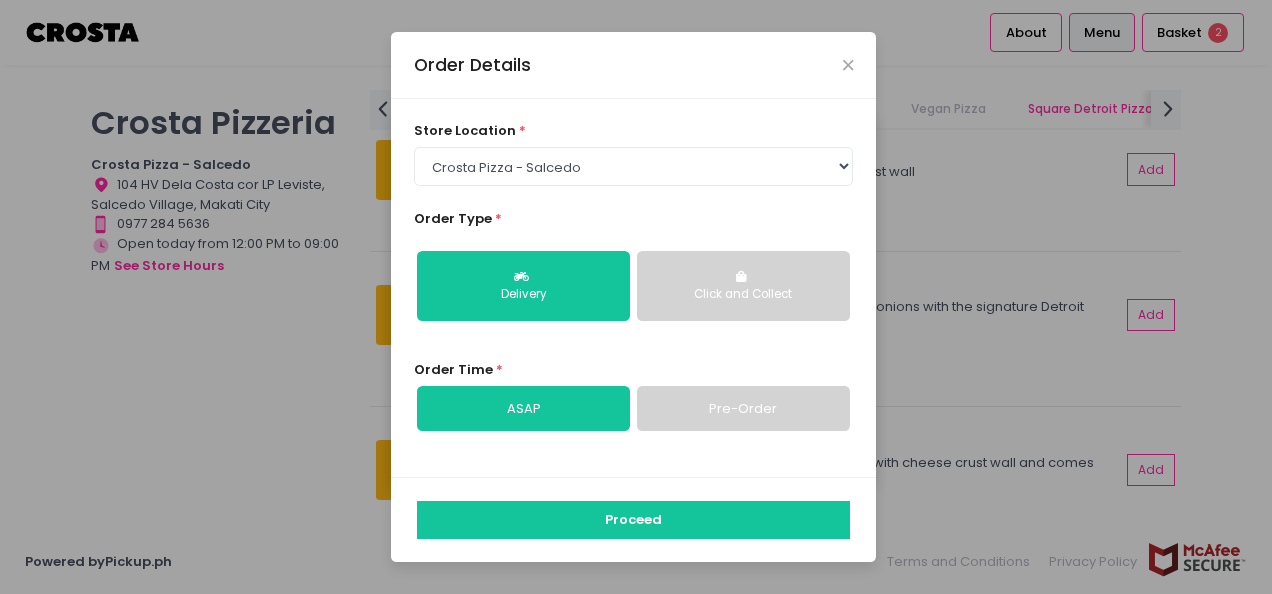 click on "ASAP" at bounding box center [523, 409] 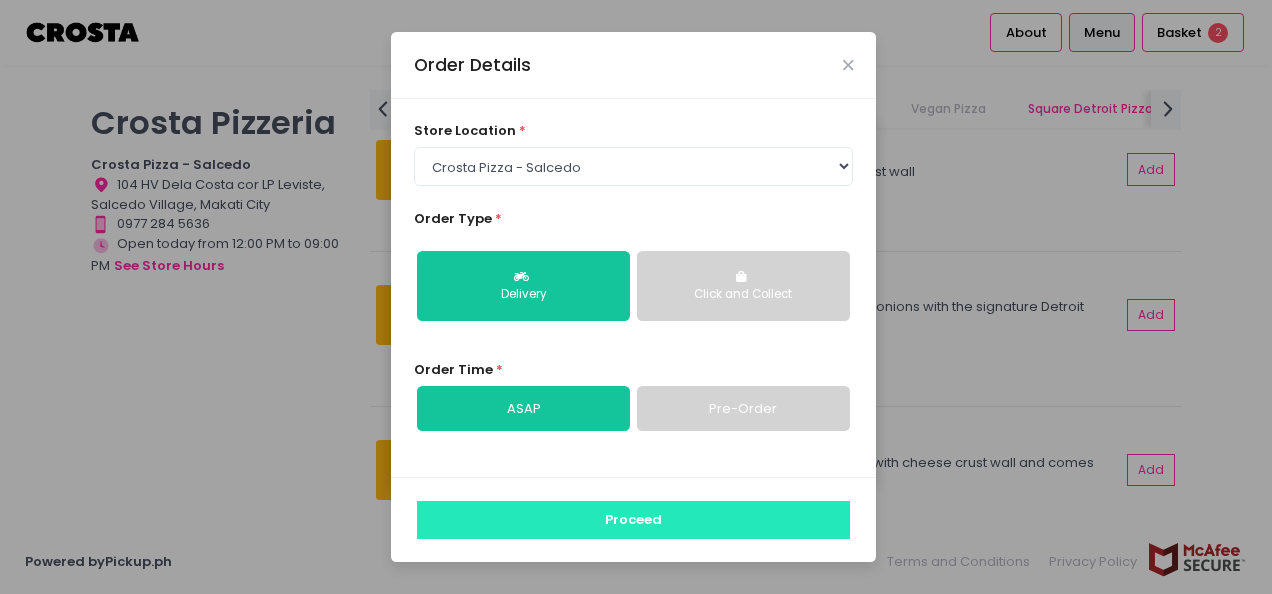 click on "Proceed" at bounding box center [633, 520] 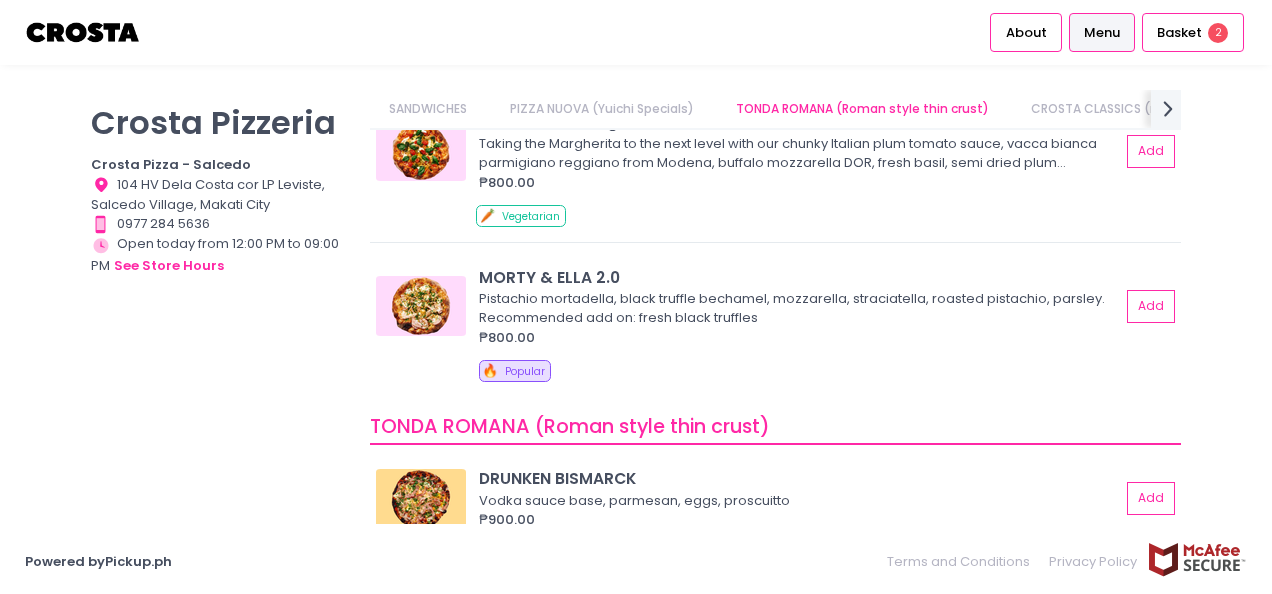 scroll, scrollTop: 781, scrollLeft: 0, axis: vertical 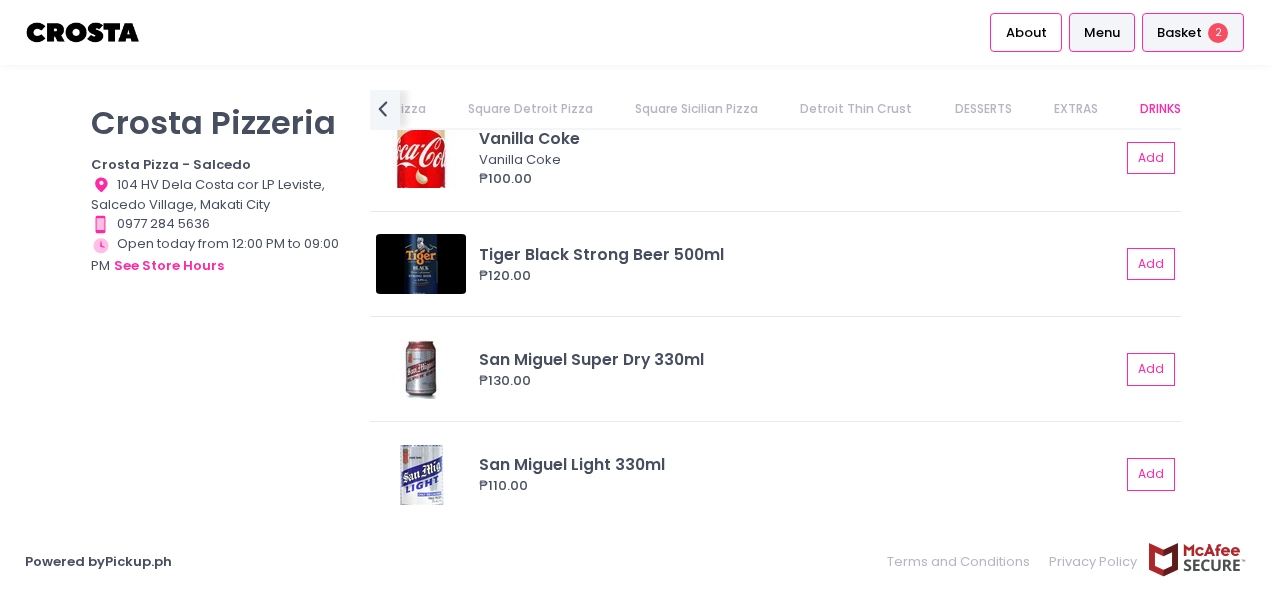 click on "Basket" at bounding box center (1179, 33) 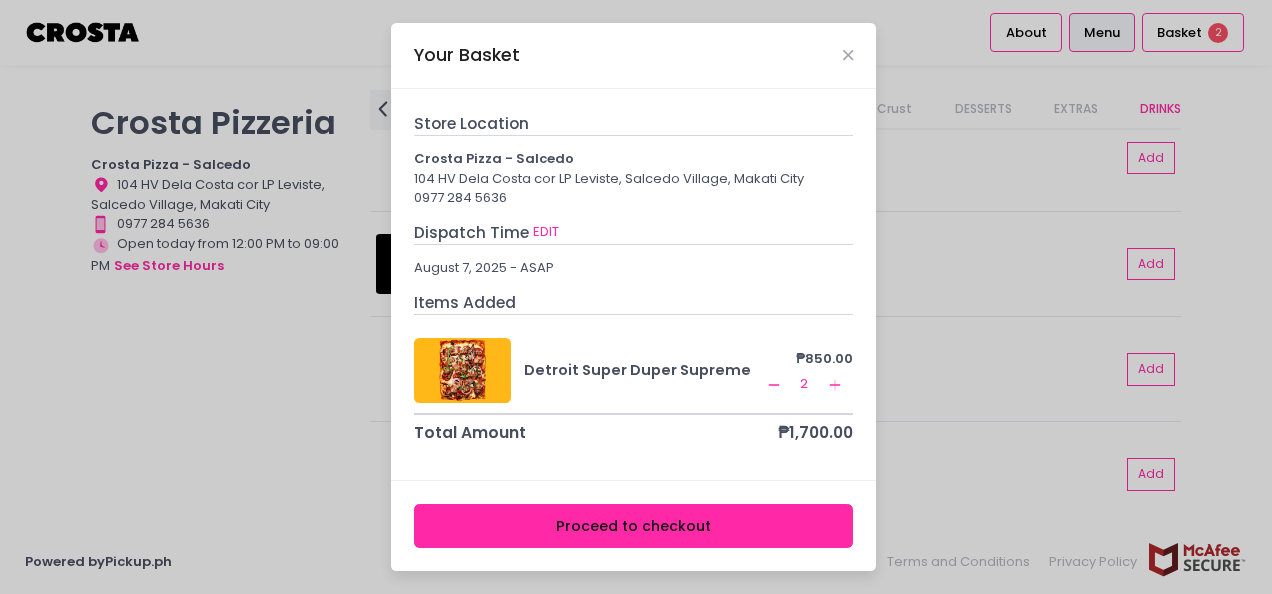 click on "Proceed to checkout" at bounding box center [634, 526] 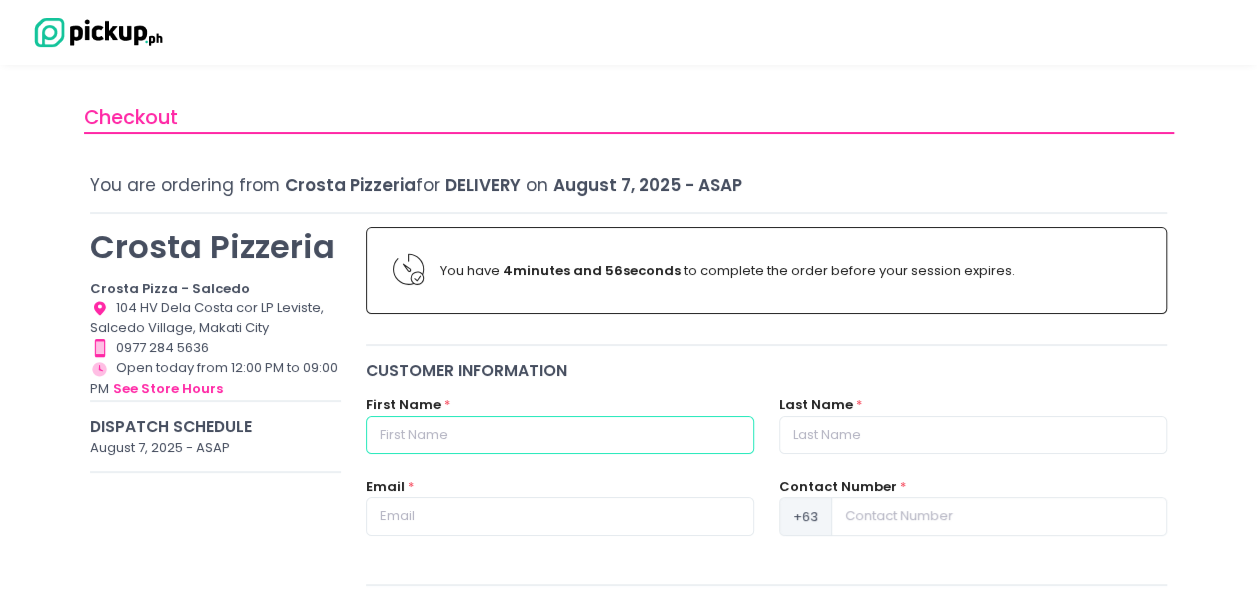 click at bounding box center [560, 435] 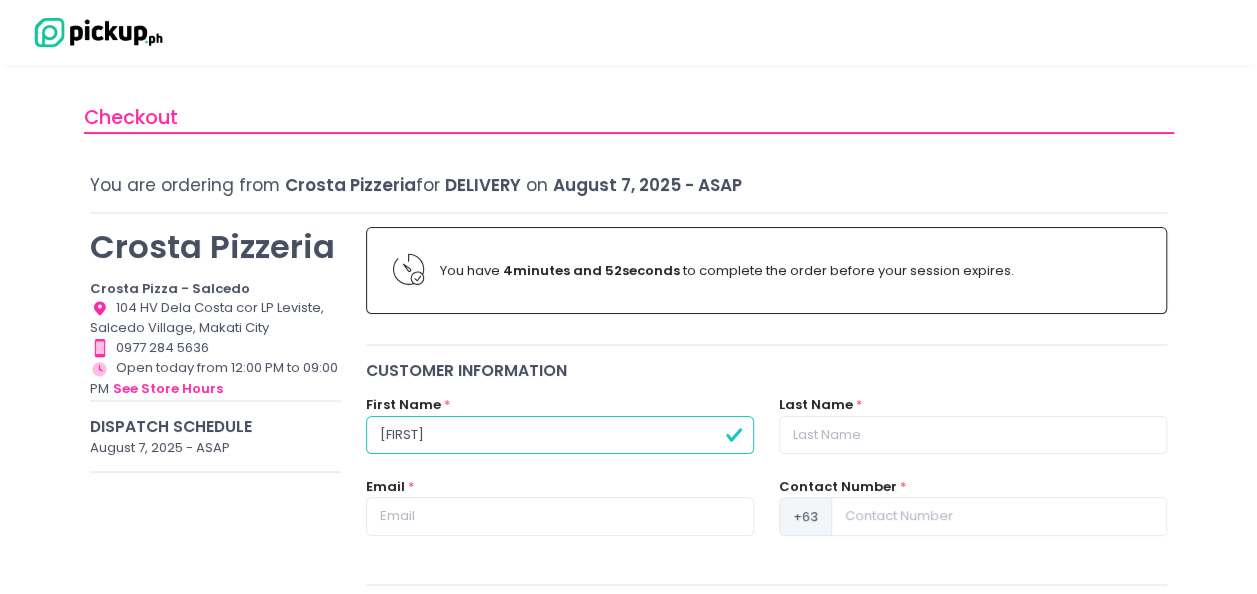 type on "[FIRST]" 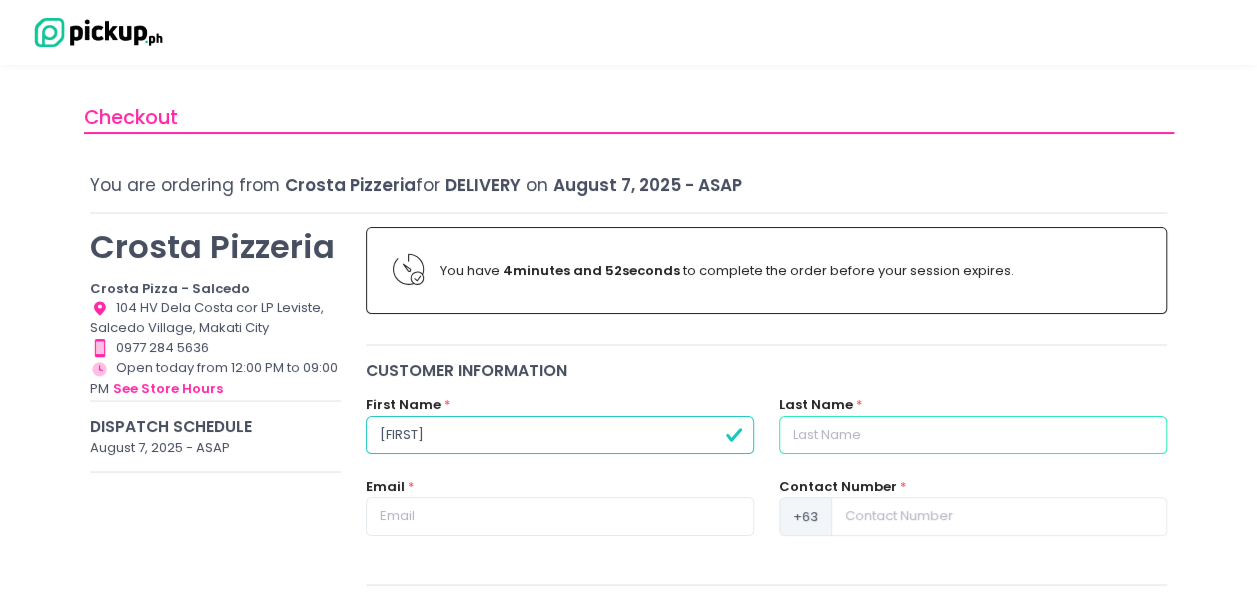 type on "Santos" 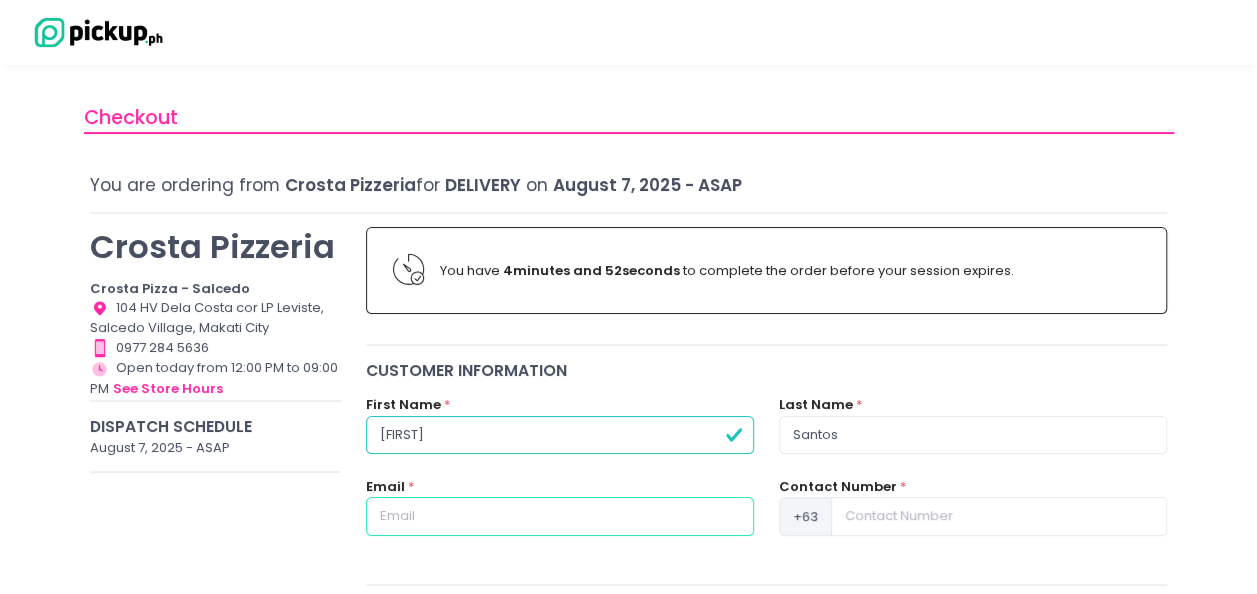type on "[EMAIL]" 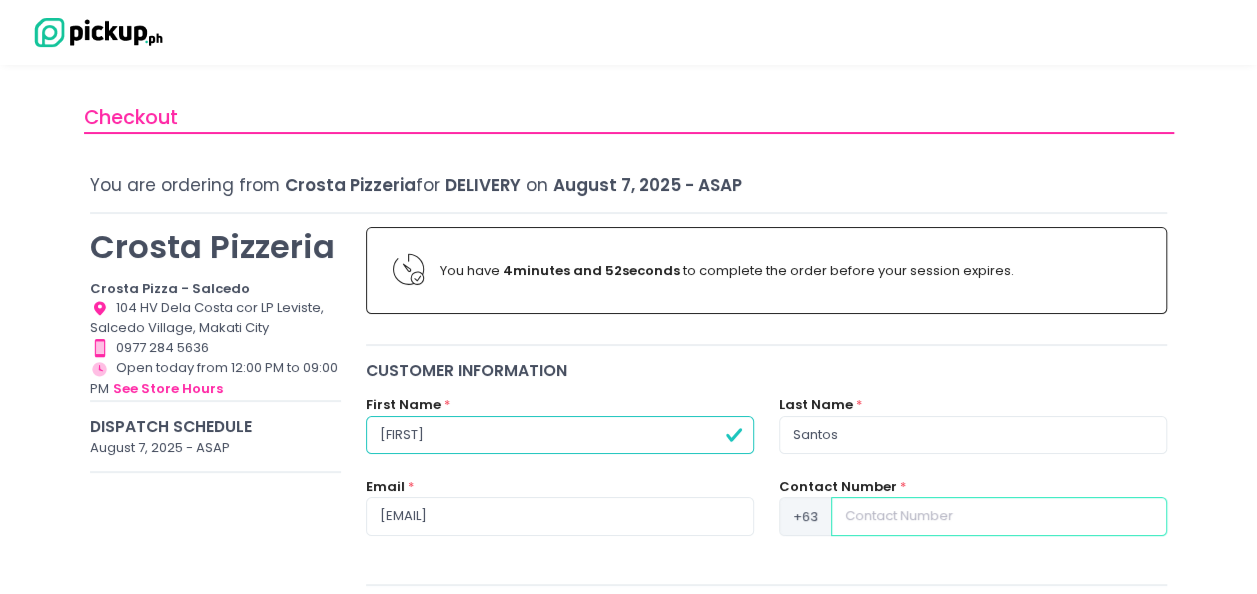 type on "[PHONE]" 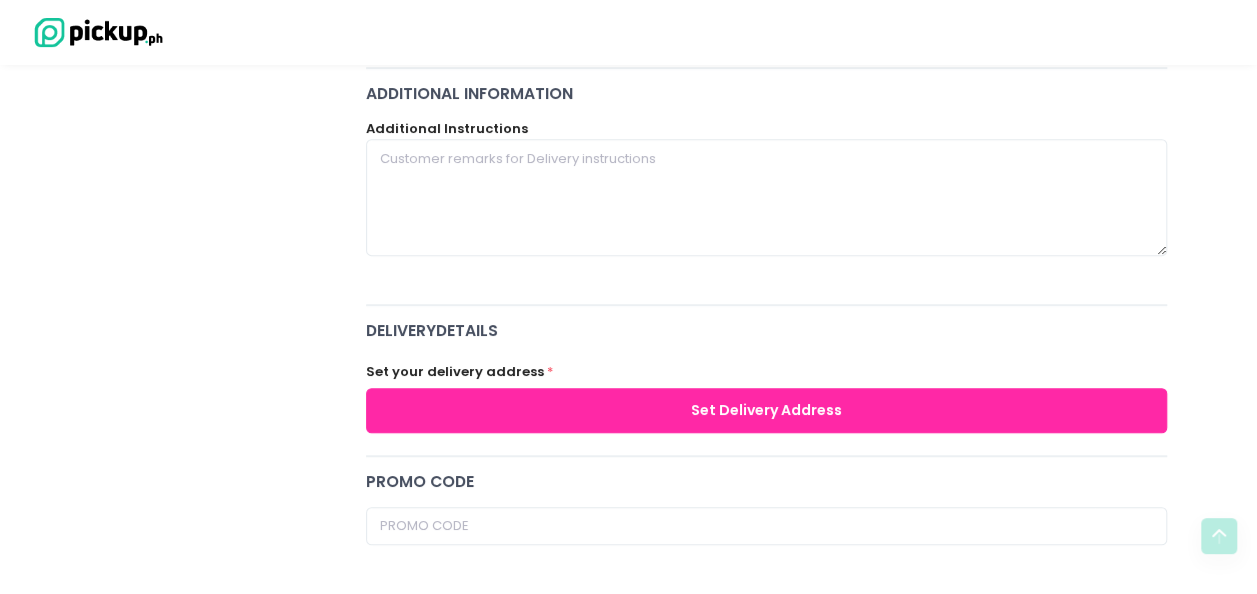 scroll, scrollTop: 529, scrollLeft: 0, axis: vertical 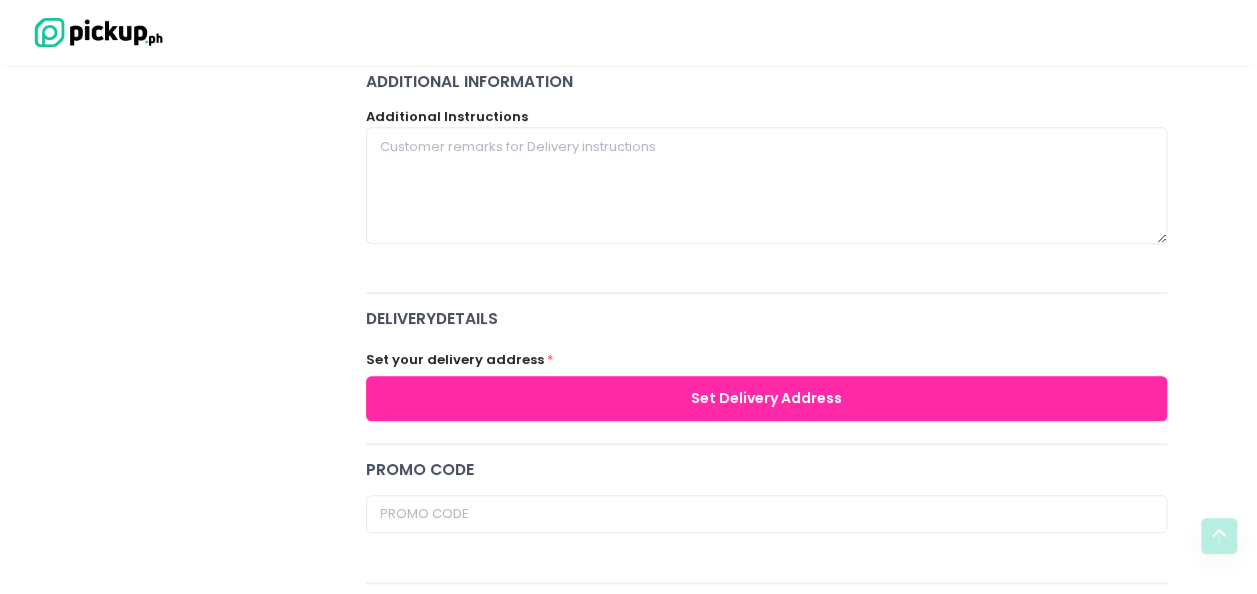 click on "Set Delivery Address" at bounding box center [767, 398] 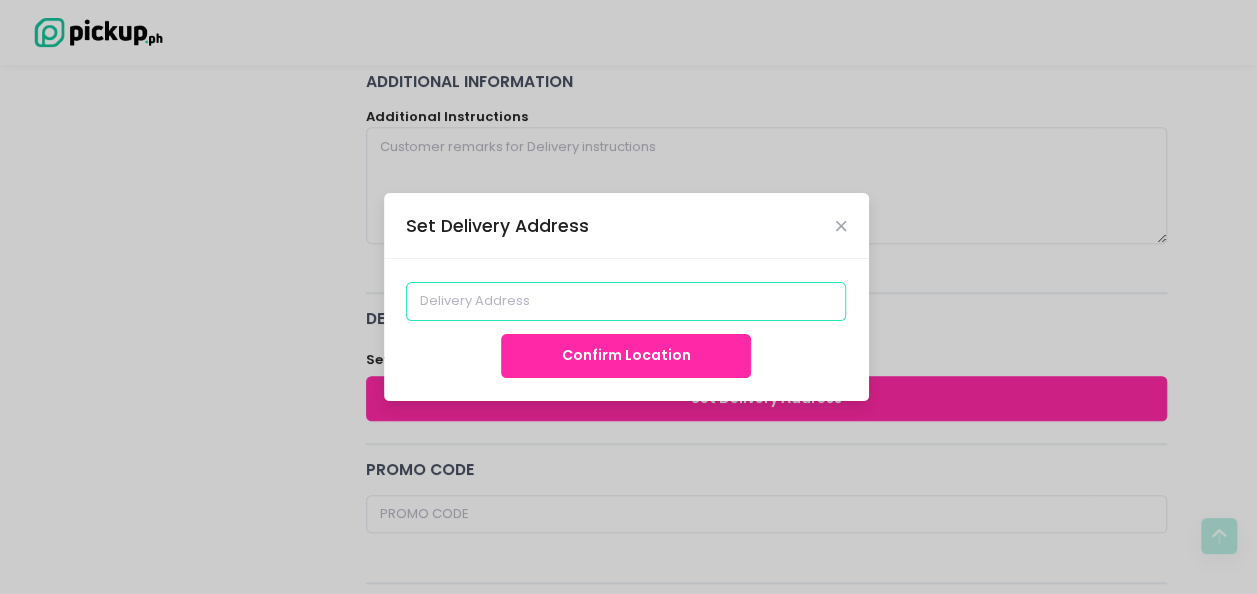 click at bounding box center [626, 301] 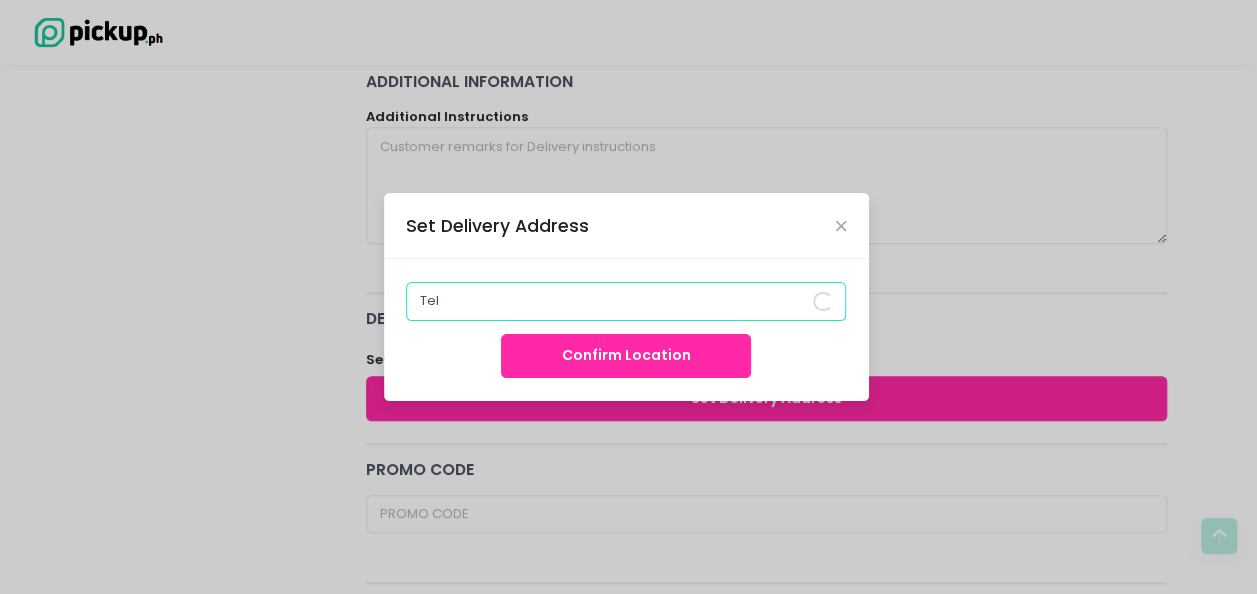 type on "Tele" 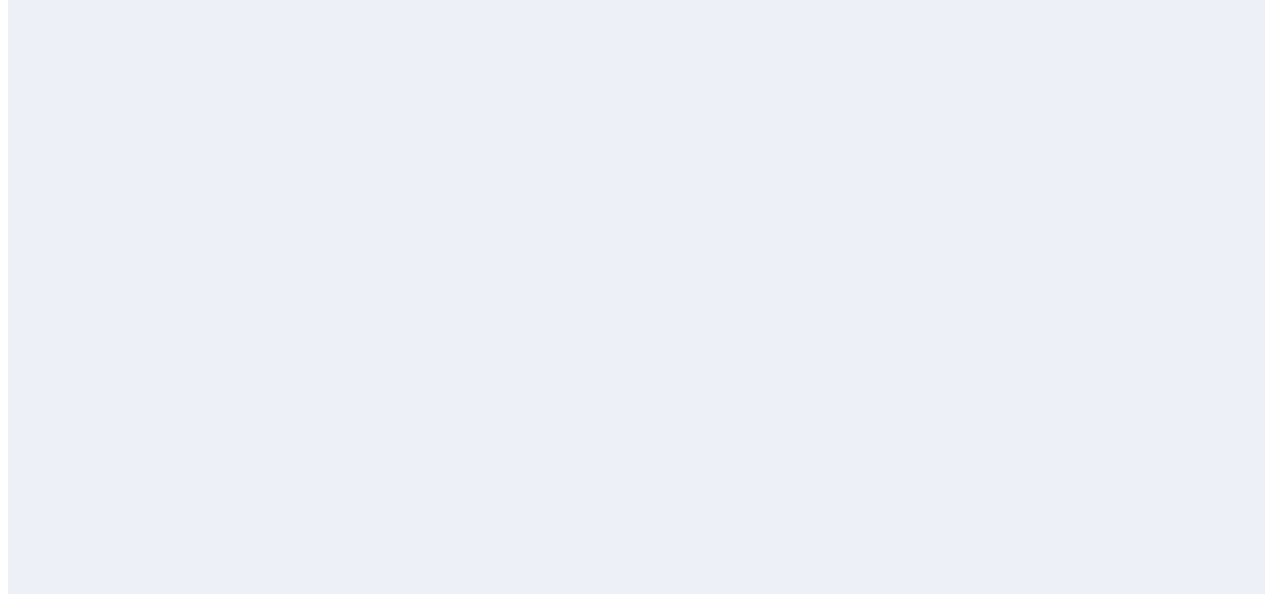 scroll, scrollTop: 0, scrollLeft: 0, axis: both 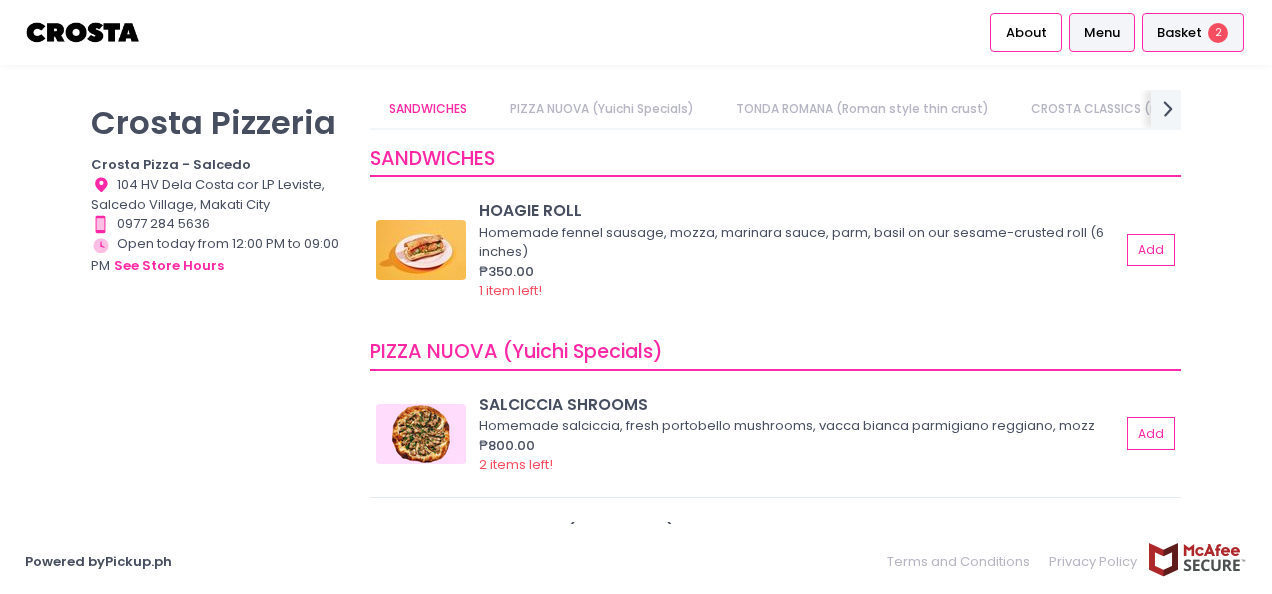 click on "Basket" at bounding box center [1179, 33] 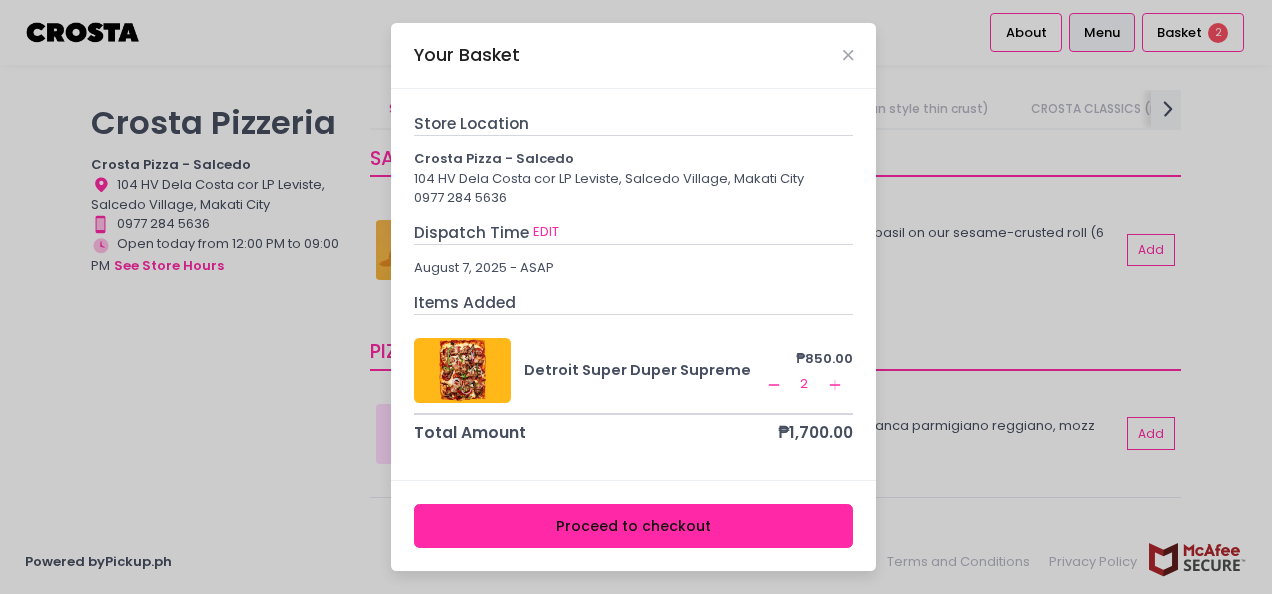 click on "Proceed to checkout" at bounding box center [634, 526] 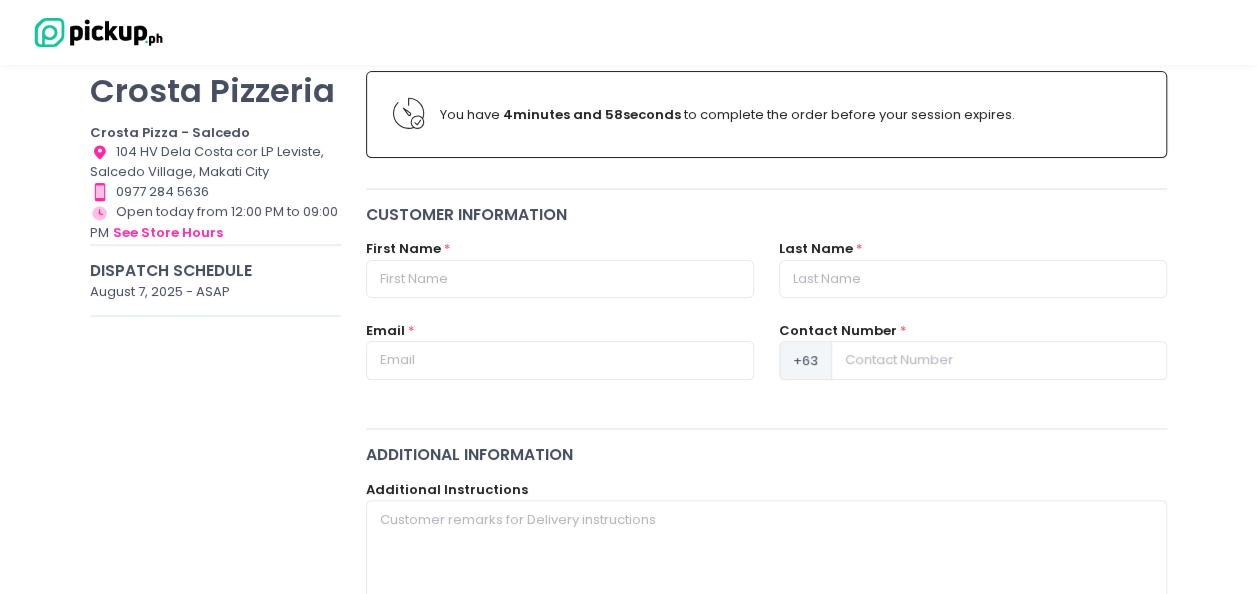 scroll, scrollTop: 157, scrollLeft: 0, axis: vertical 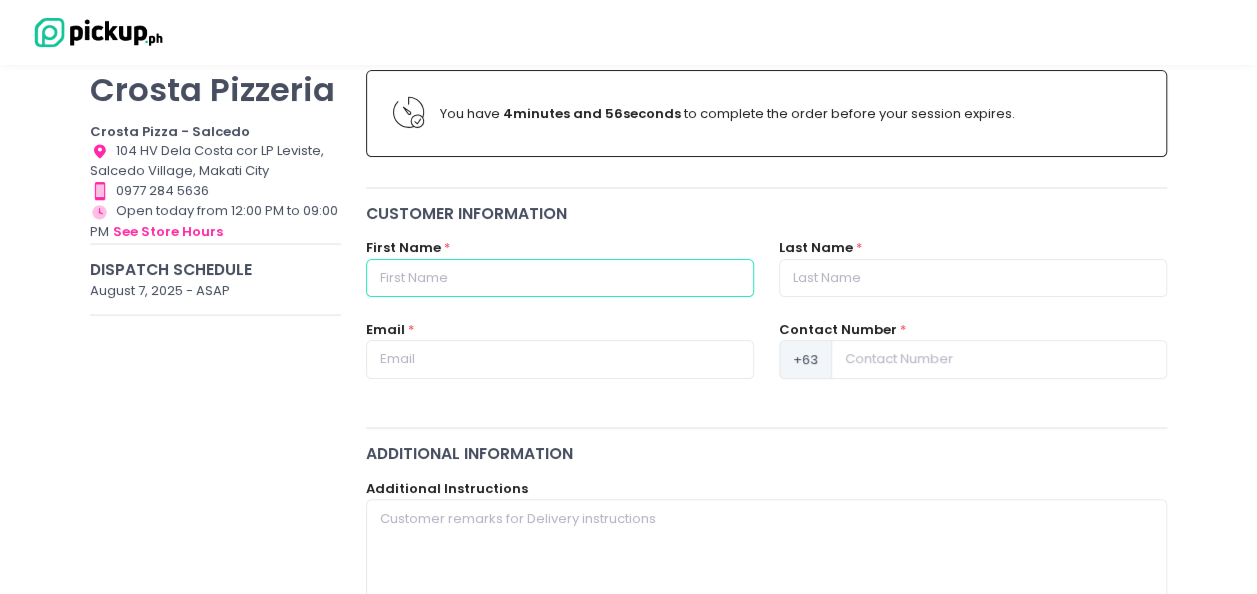 click at bounding box center [560, 278] 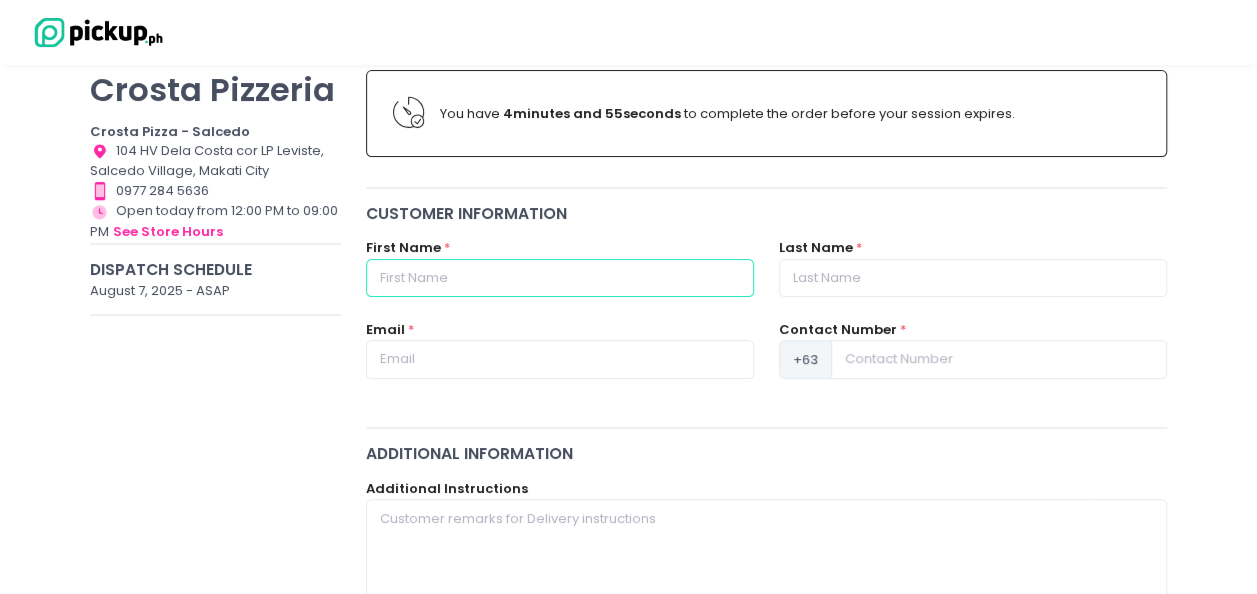 type on "[FIRST]" 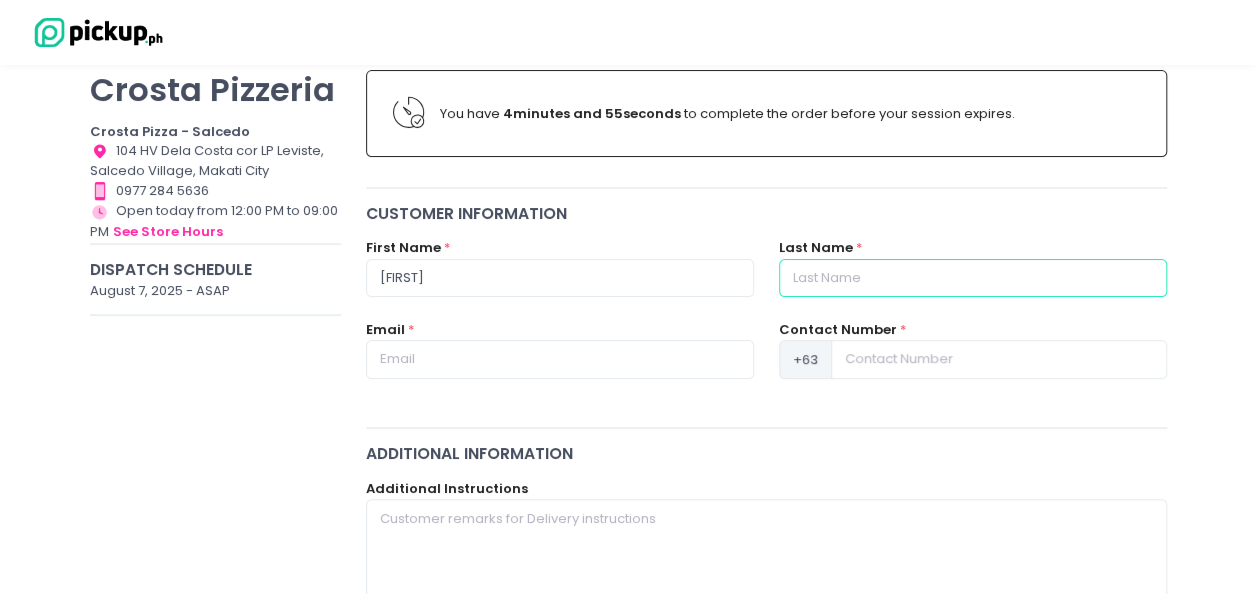 type on "Santos" 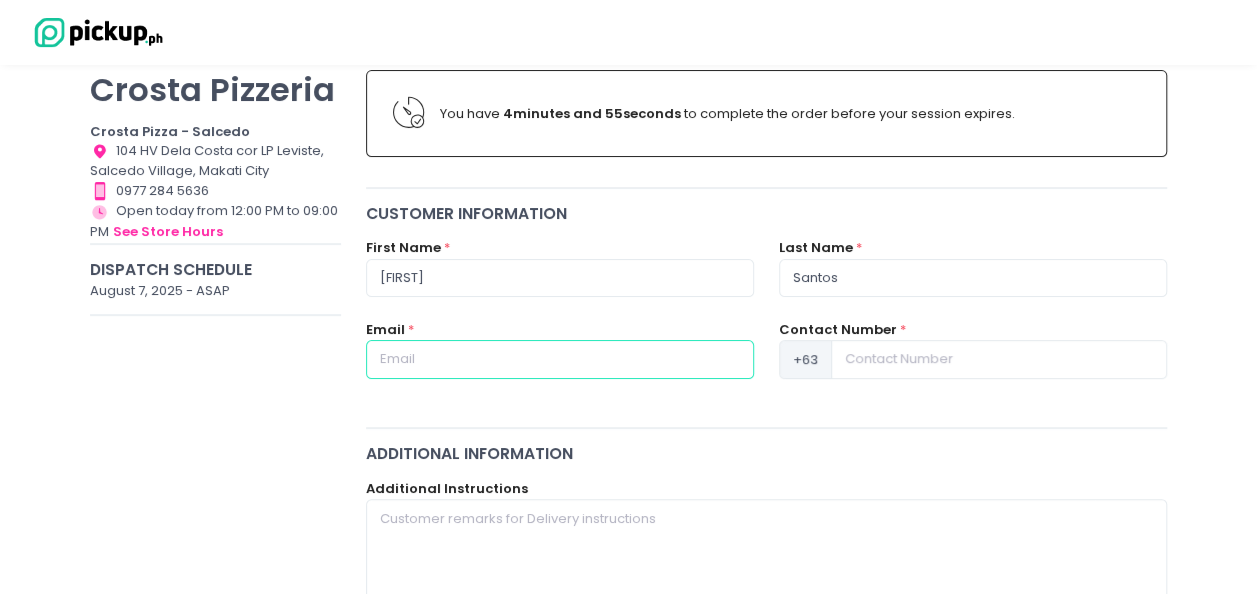 type on "[EMAIL]" 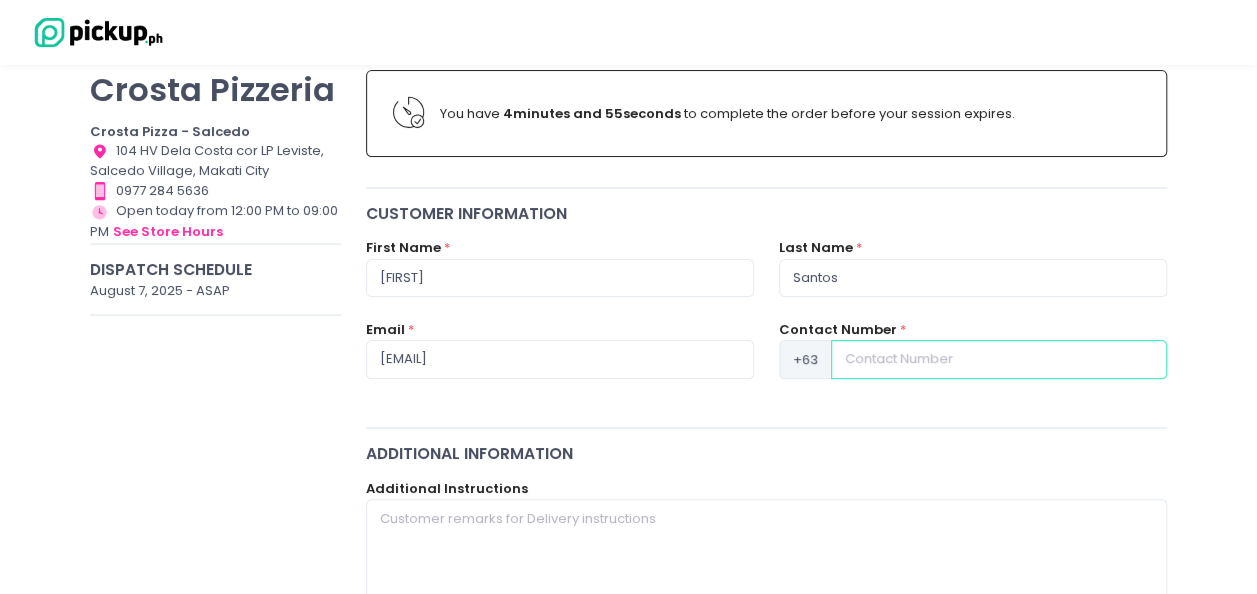 type on "[PHONE]" 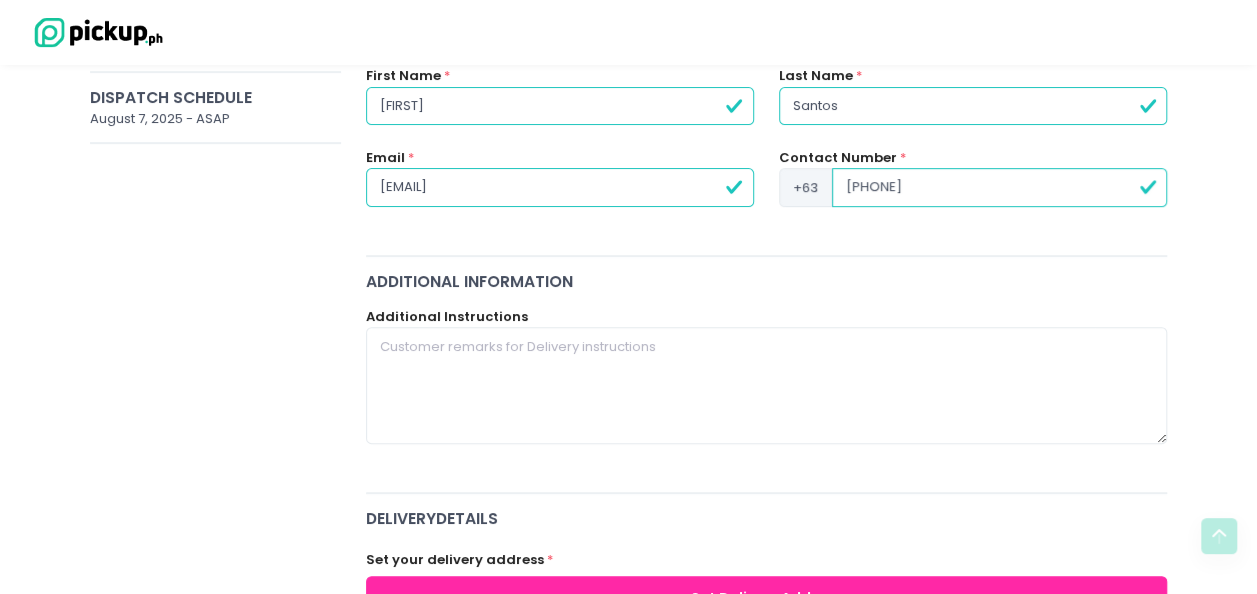 scroll, scrollTop: 372, scrollLeft: 0, axis: vertical 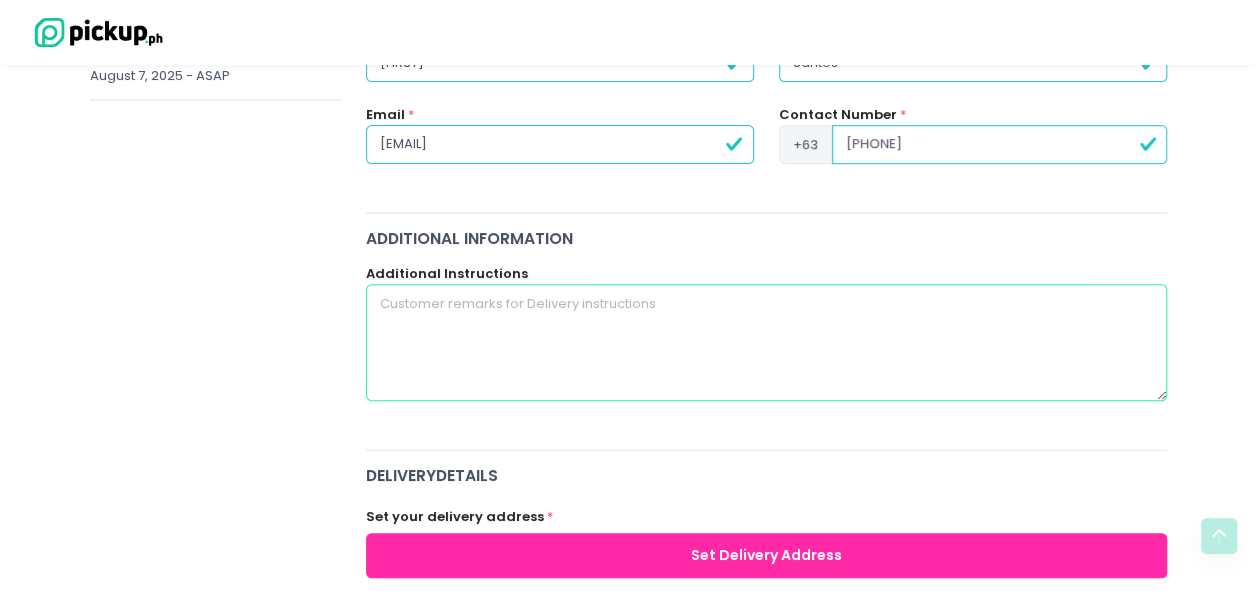 click at bounding box center [767, 342] 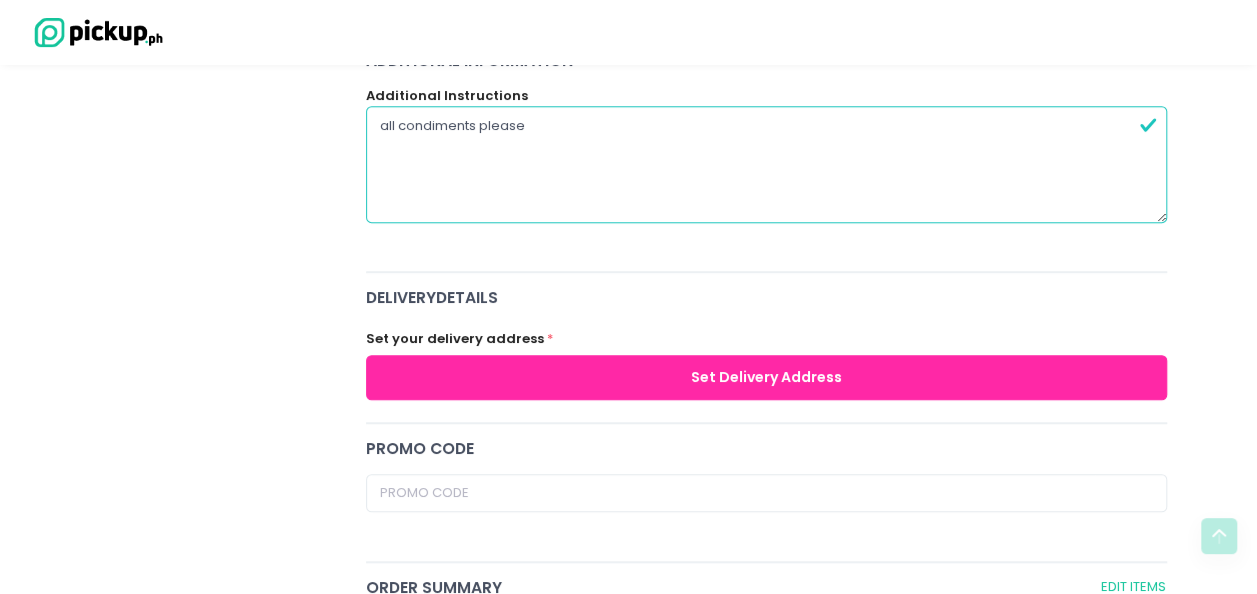 scroll, scrollTop: 554, scrollLeft: 0, axis: vertical 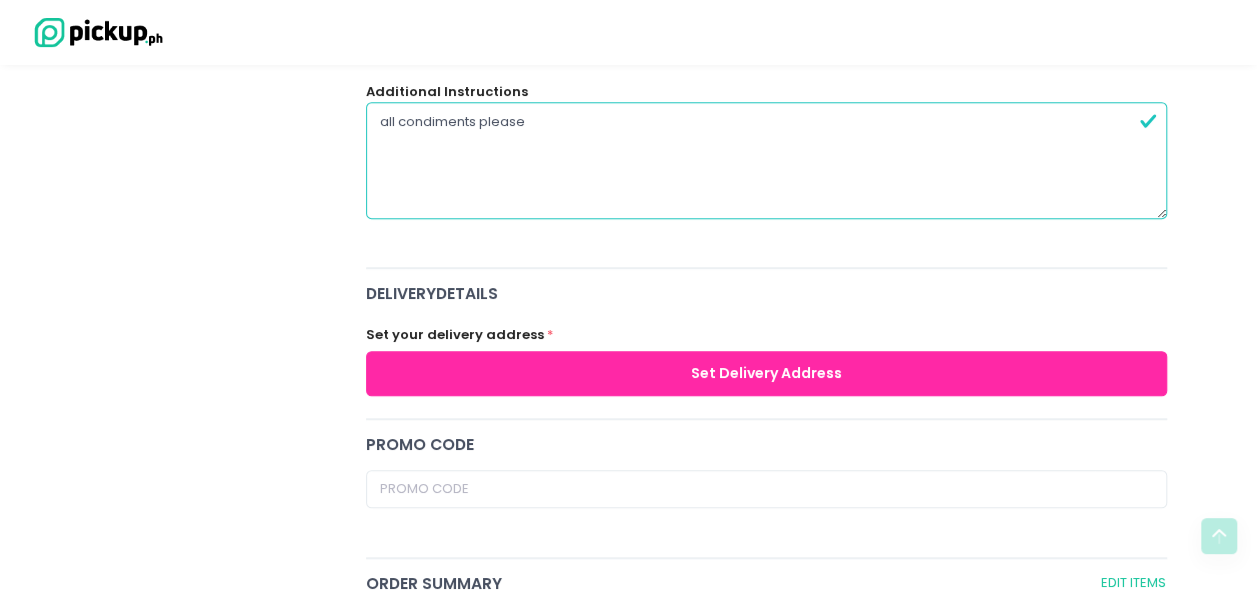 type on "all condiments please" 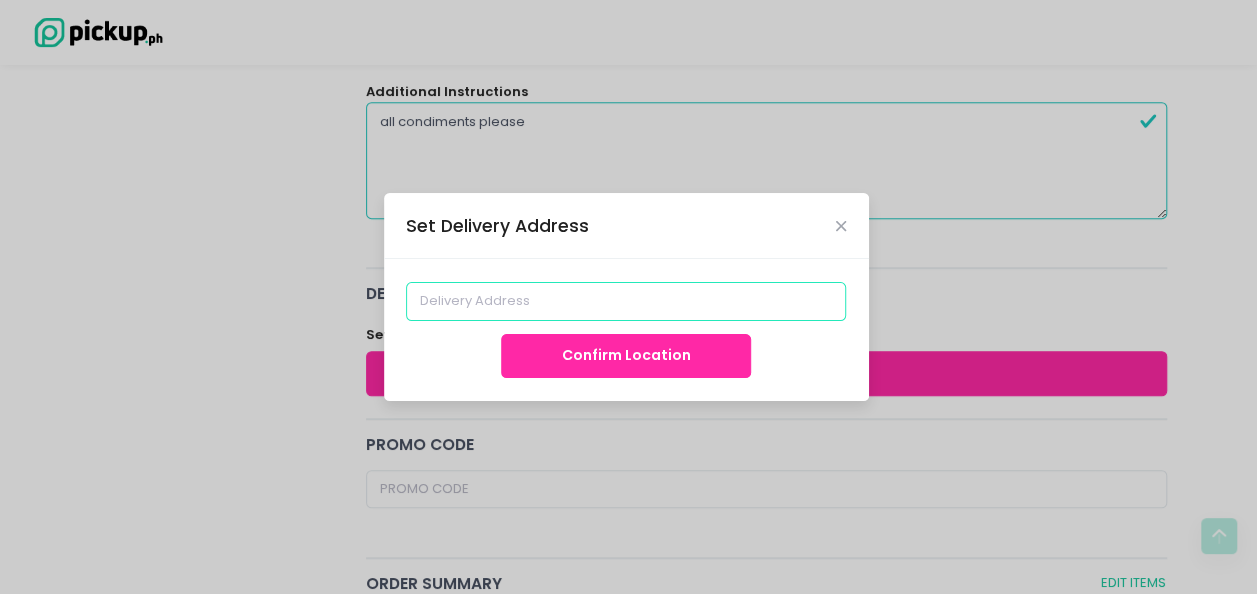 click at bounding box center [626, 301] 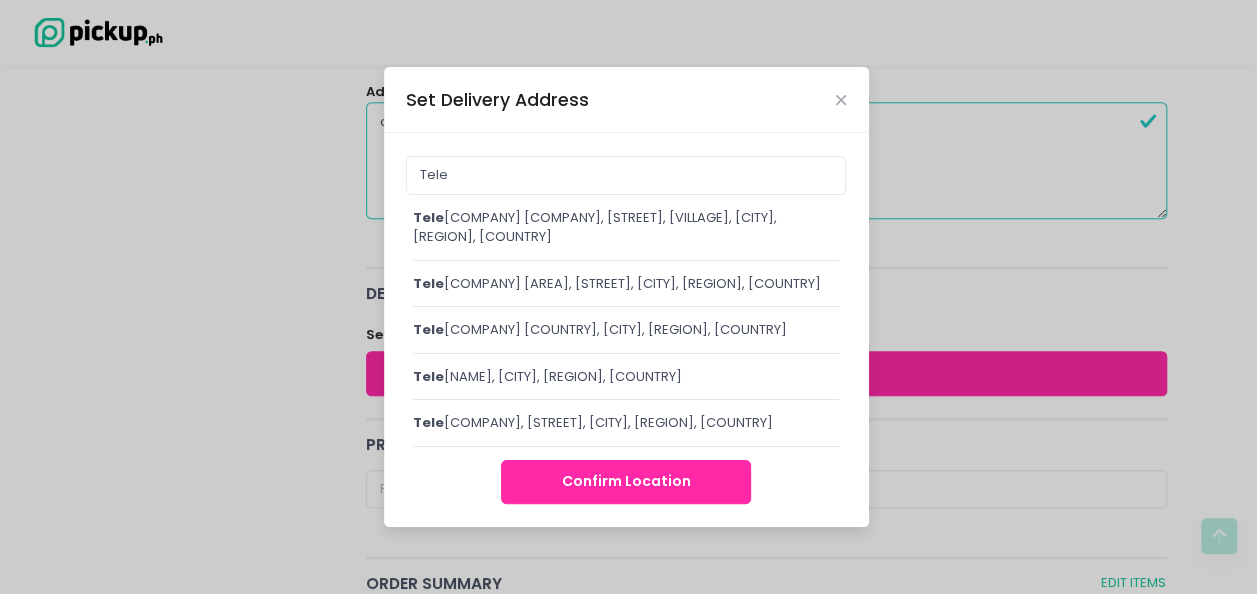 click on "[COMPANY] [COMPANY], [STREET], [VILLAGE], [CITY], [REGION], [COUNTRY]" at bounding box center [626, 227] 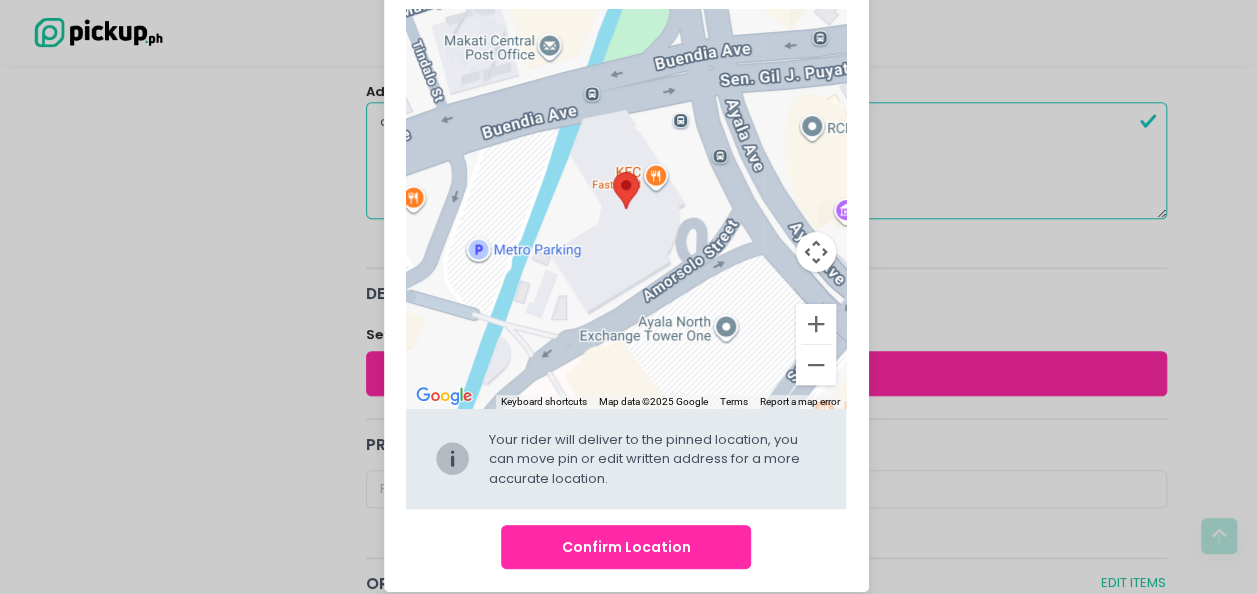 scroll, scrollTop: 173, scrollLeft: 0, axis: vertical 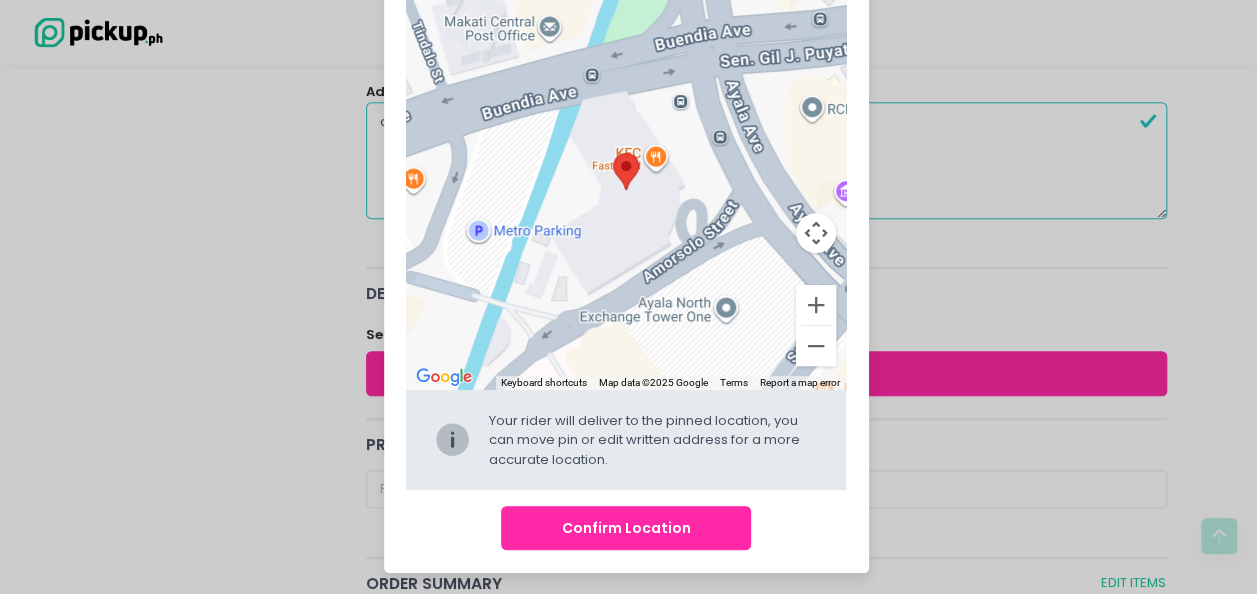 click on "Confirm Location" at bounding box center (626, 528) 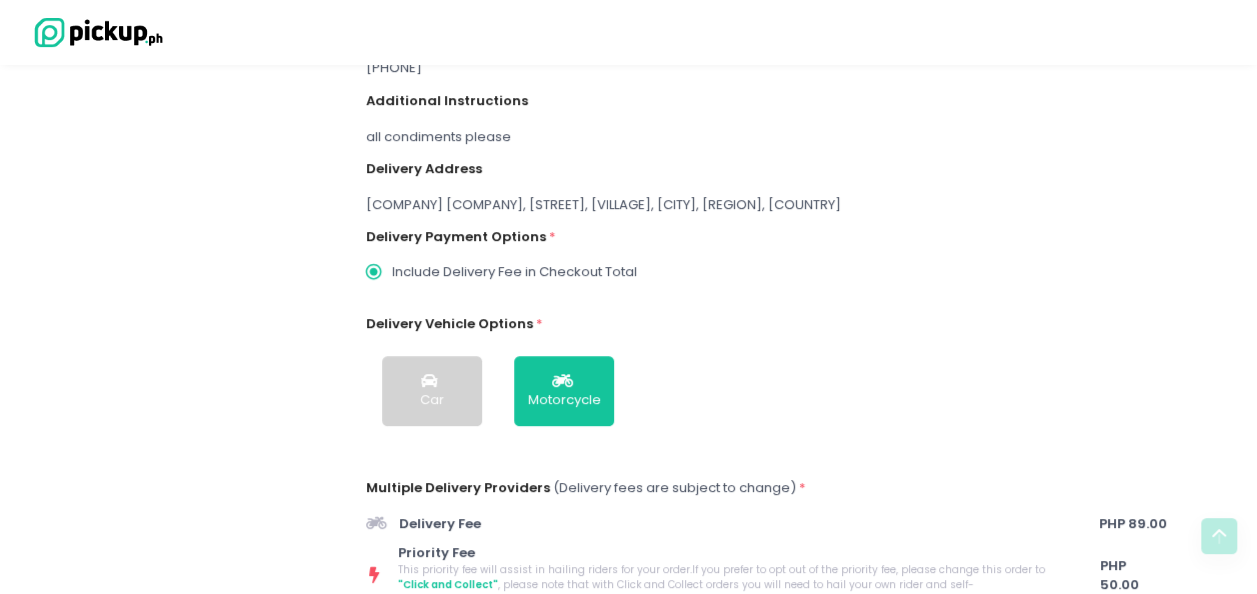scroll, scrollTop: 432, scrollLeft: 0, axis: vertical 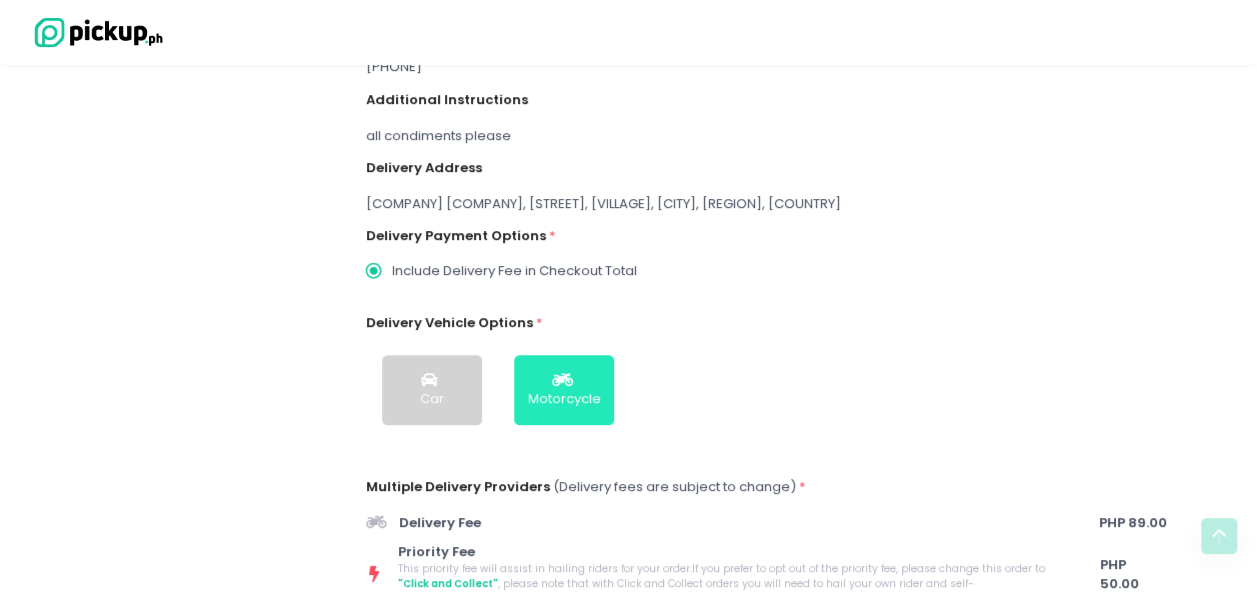 click at bounding box center [564, 380] 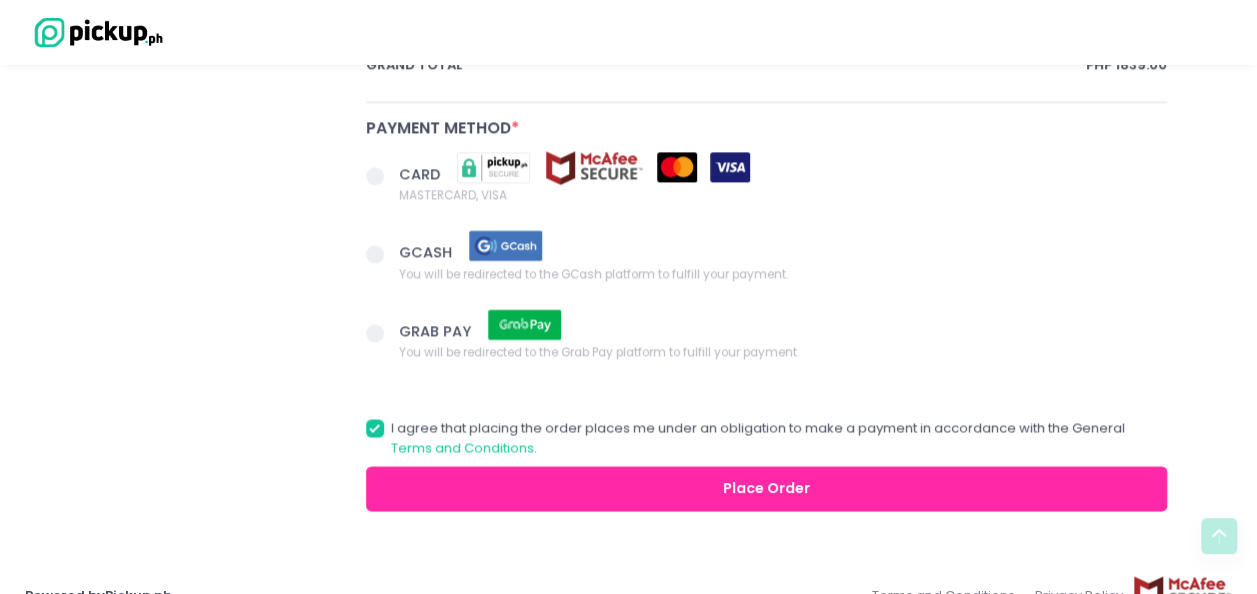 scroll, scrollTop: 1384, scrollLeft: 0, axis: vertical 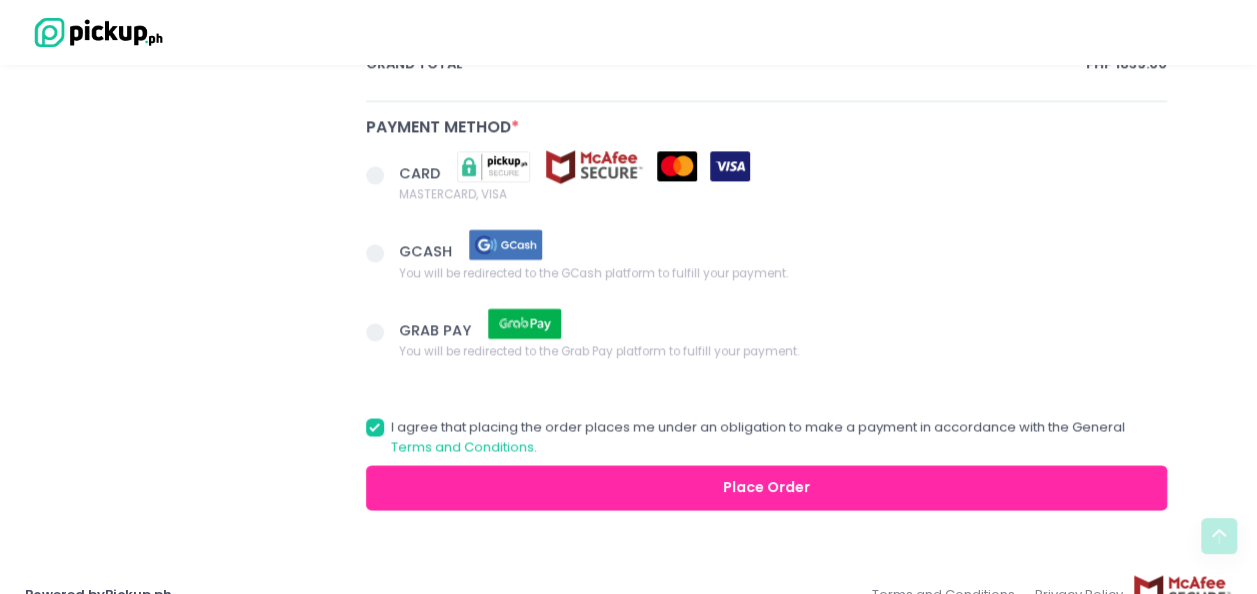 click at bounding box center (375, 253) 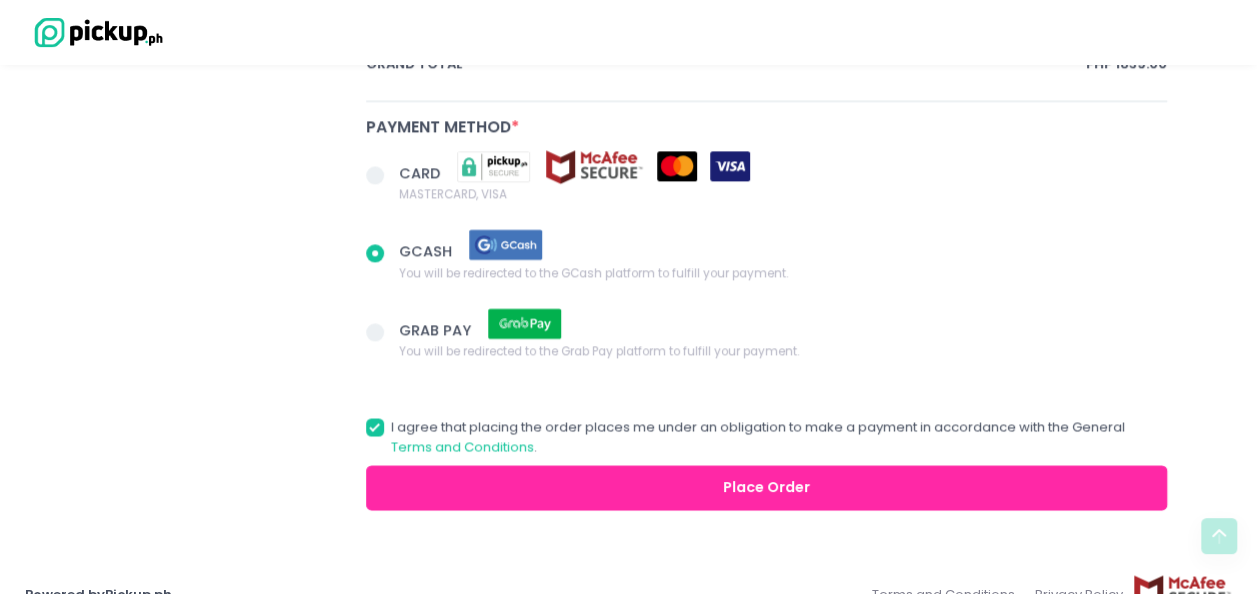 click at bounding box center [375, 253] 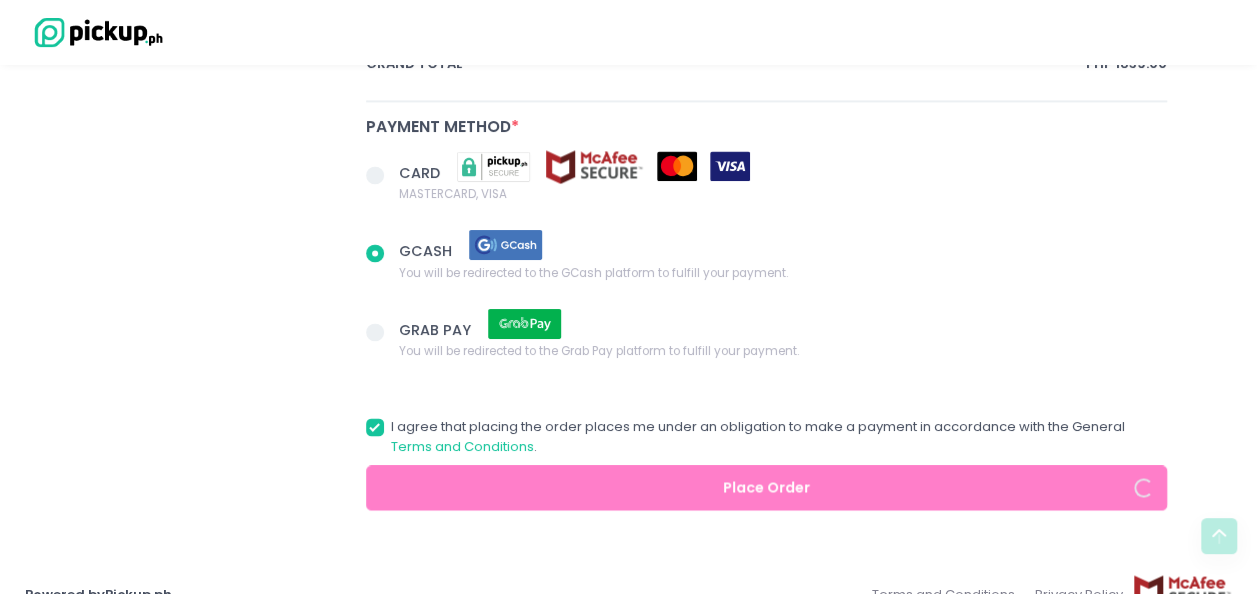 radio on "true" 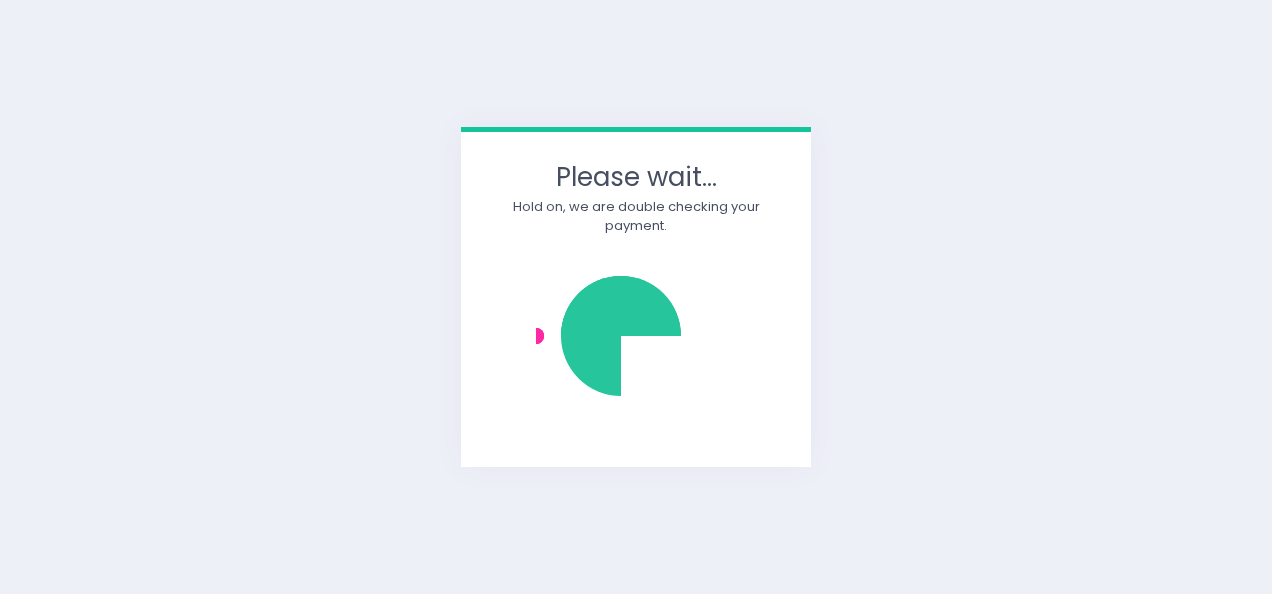 scroll, scrollTop: 0, scrollLeft: 0, axis: both 